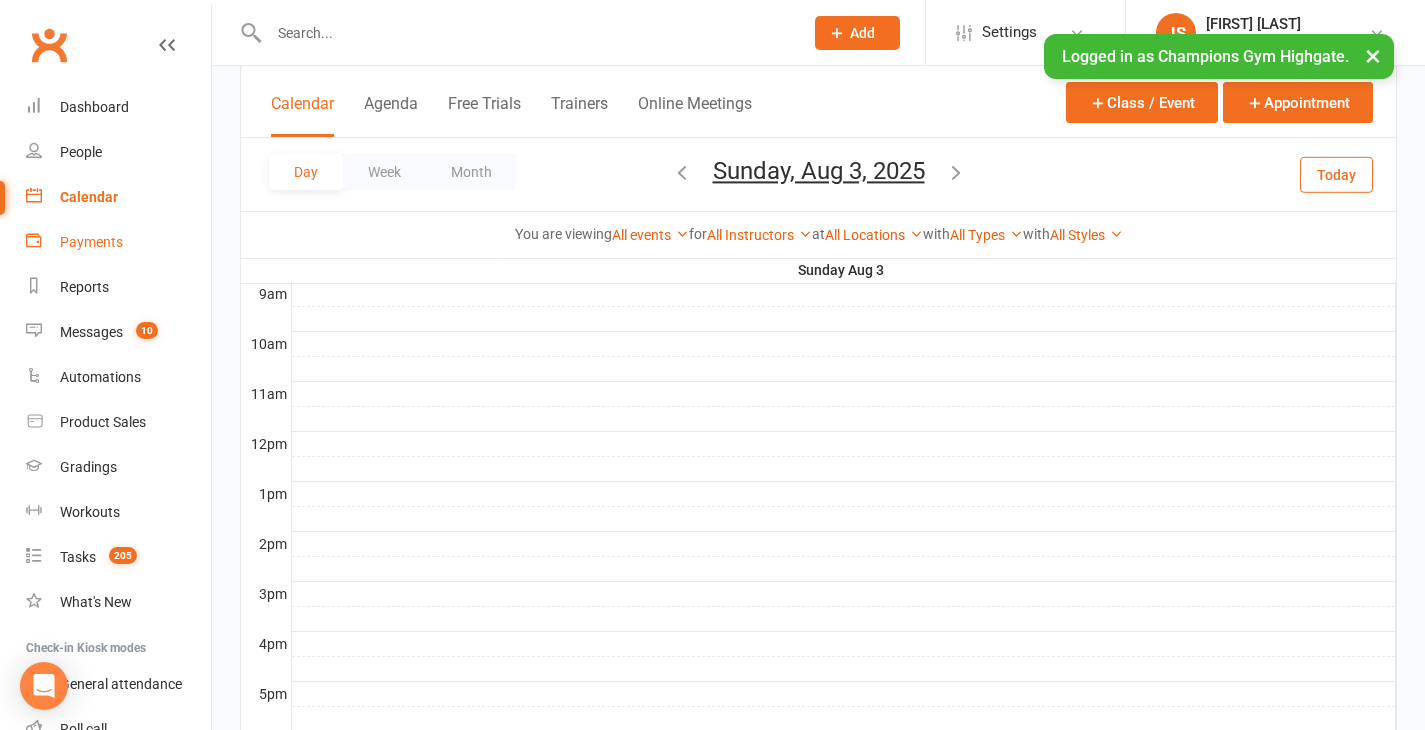 scroll, scrollTop: 575, scrollLeft: 0, axis: vertical 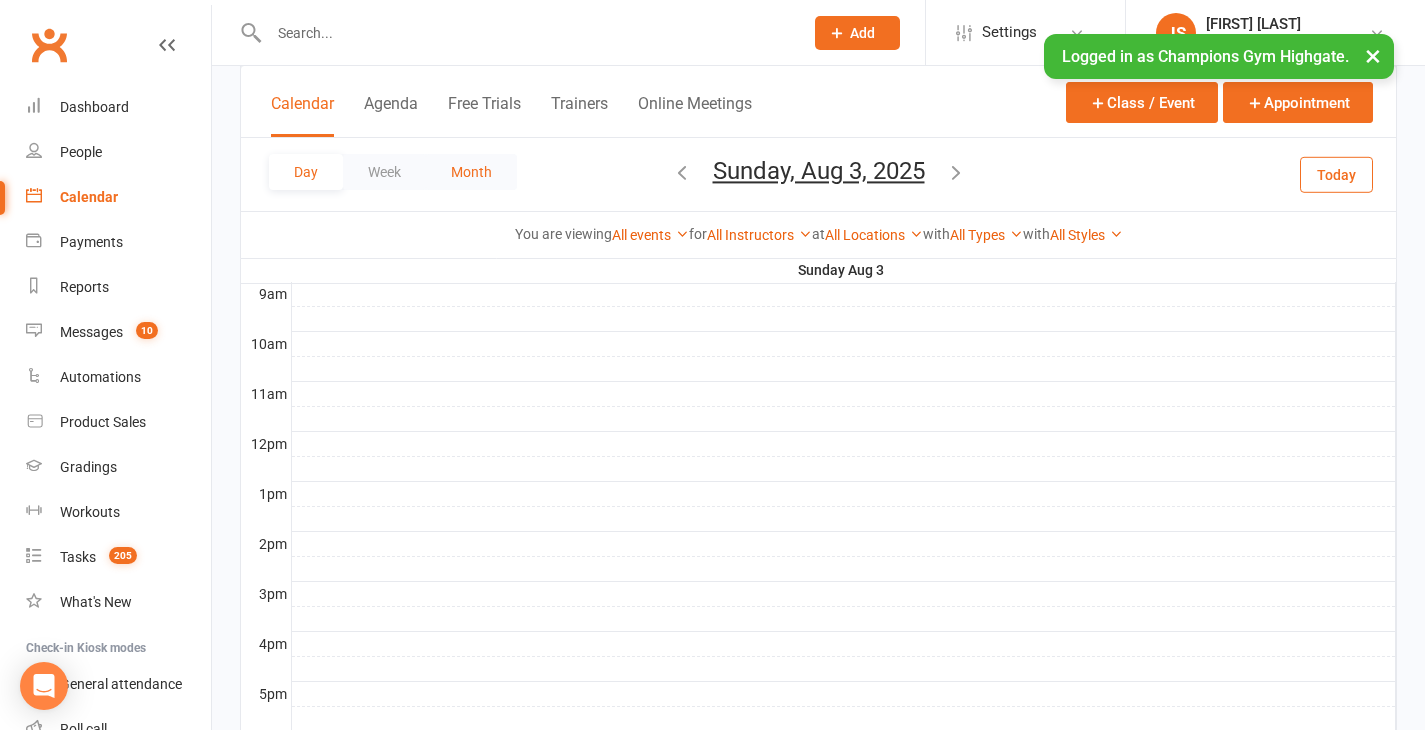 click on "Month" at bounding box center (471, 172) 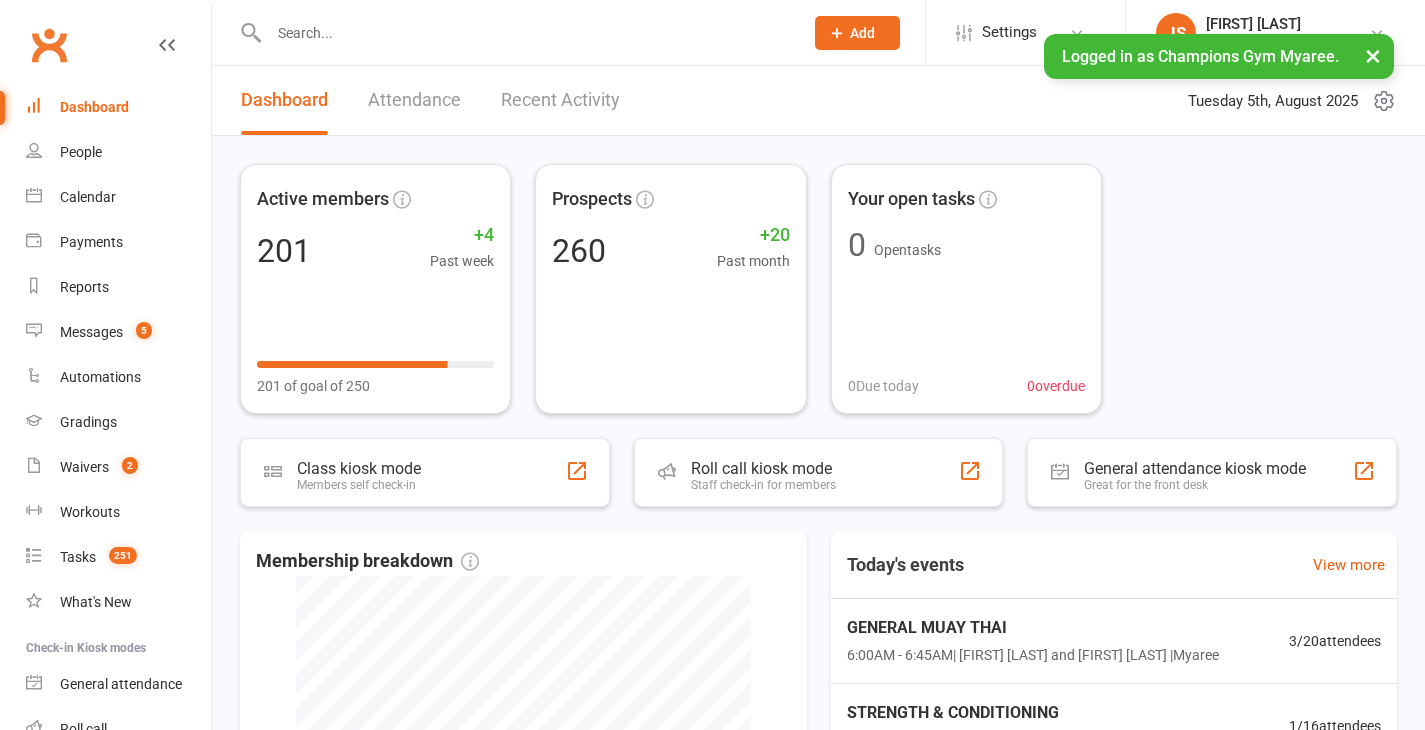 scroll, scrollTop: 0, scrollLeft: 0, axis: both 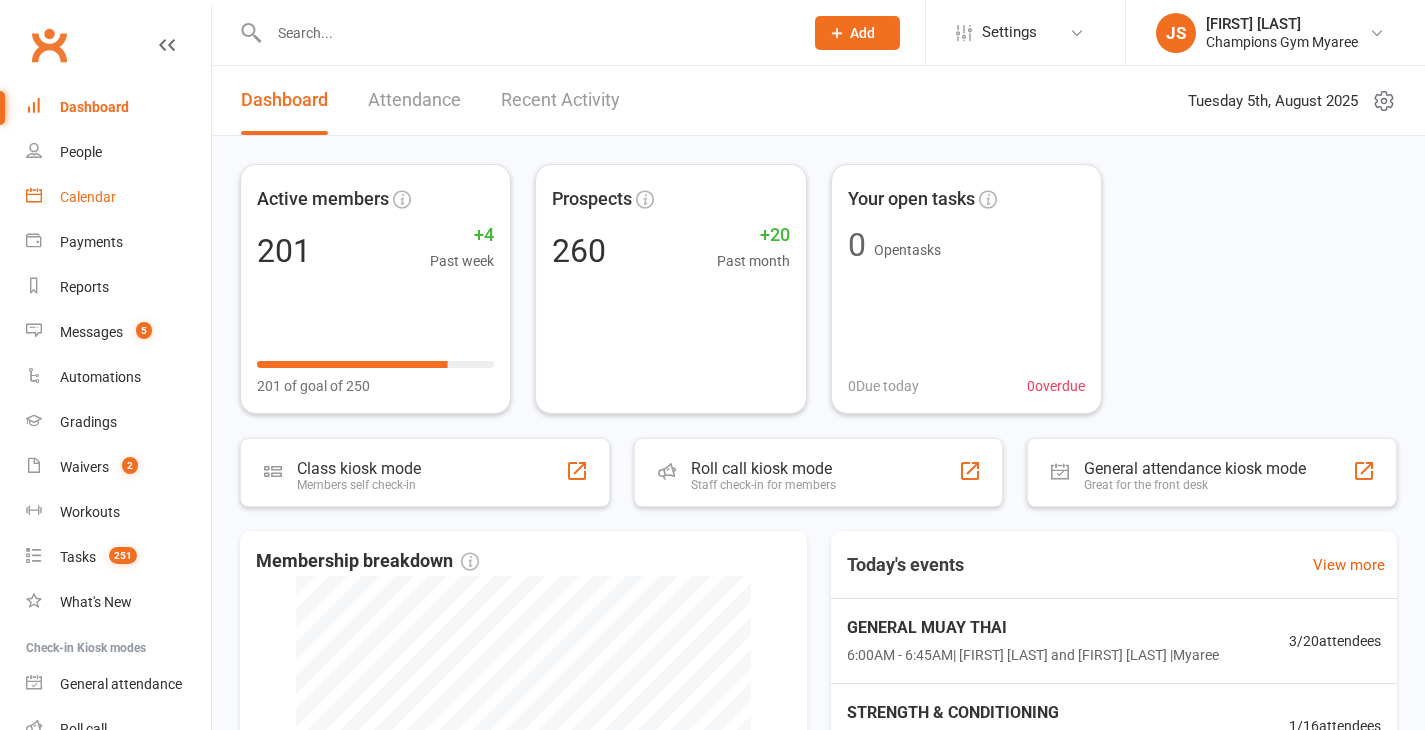 click on "Calendar" at bounding box center [118, 197] 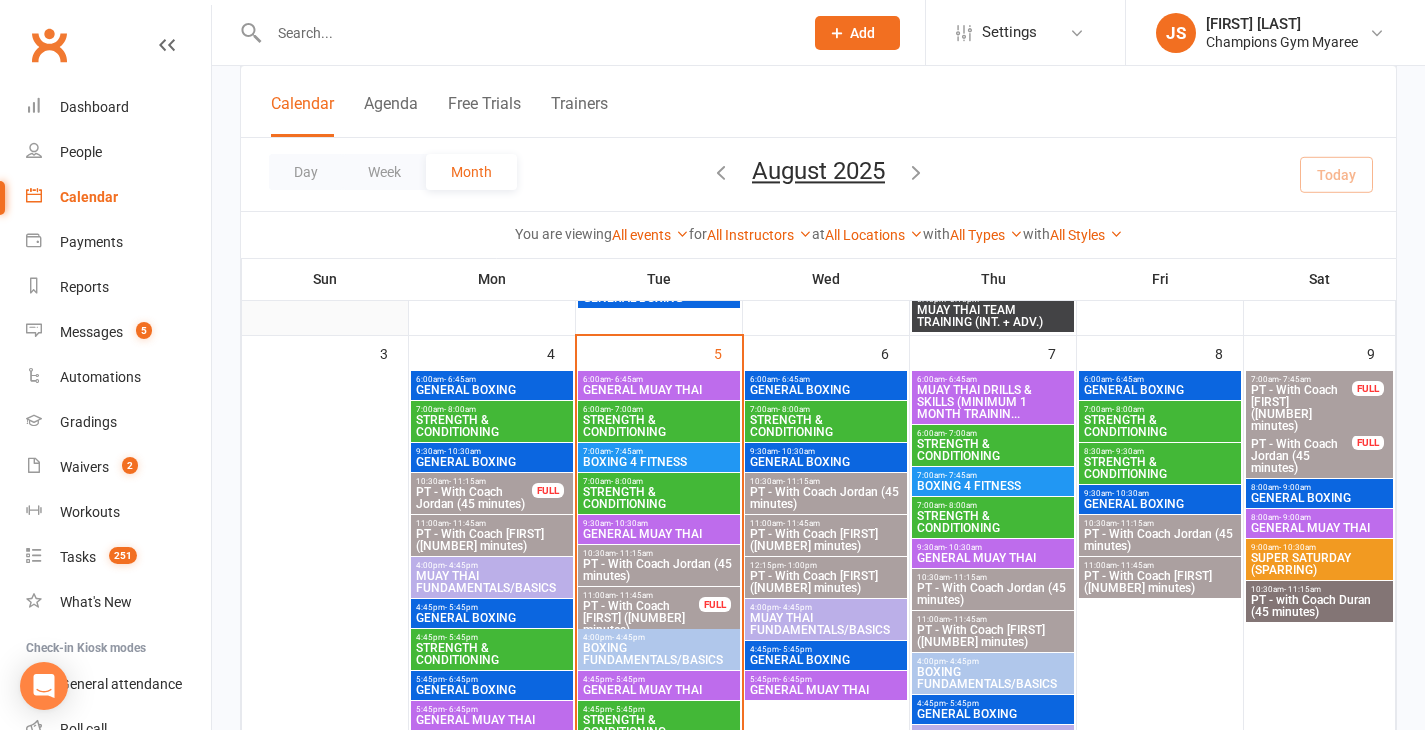 scroll, scrollTop: 630, scrollLeft: 0, axis: vertical 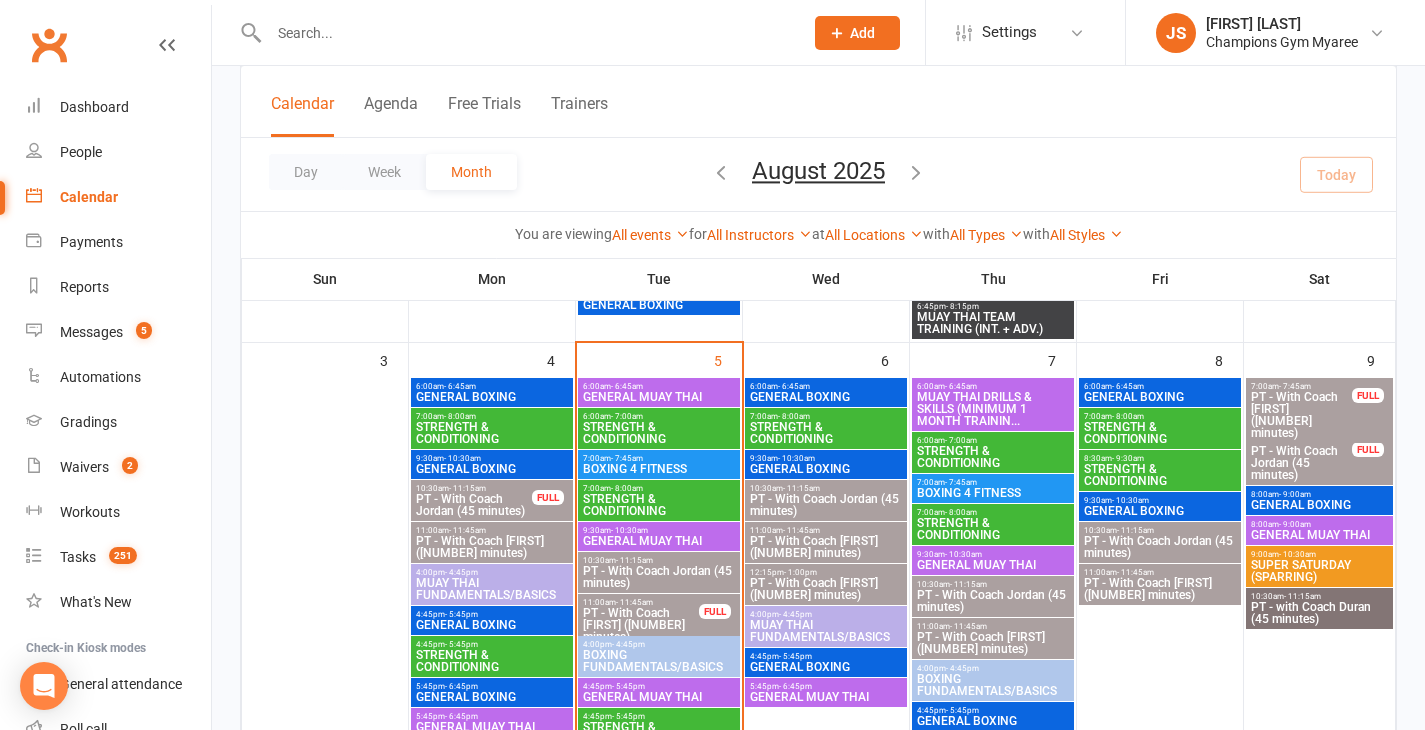 click on "- 6:45am" at bounding box center (627, 386) 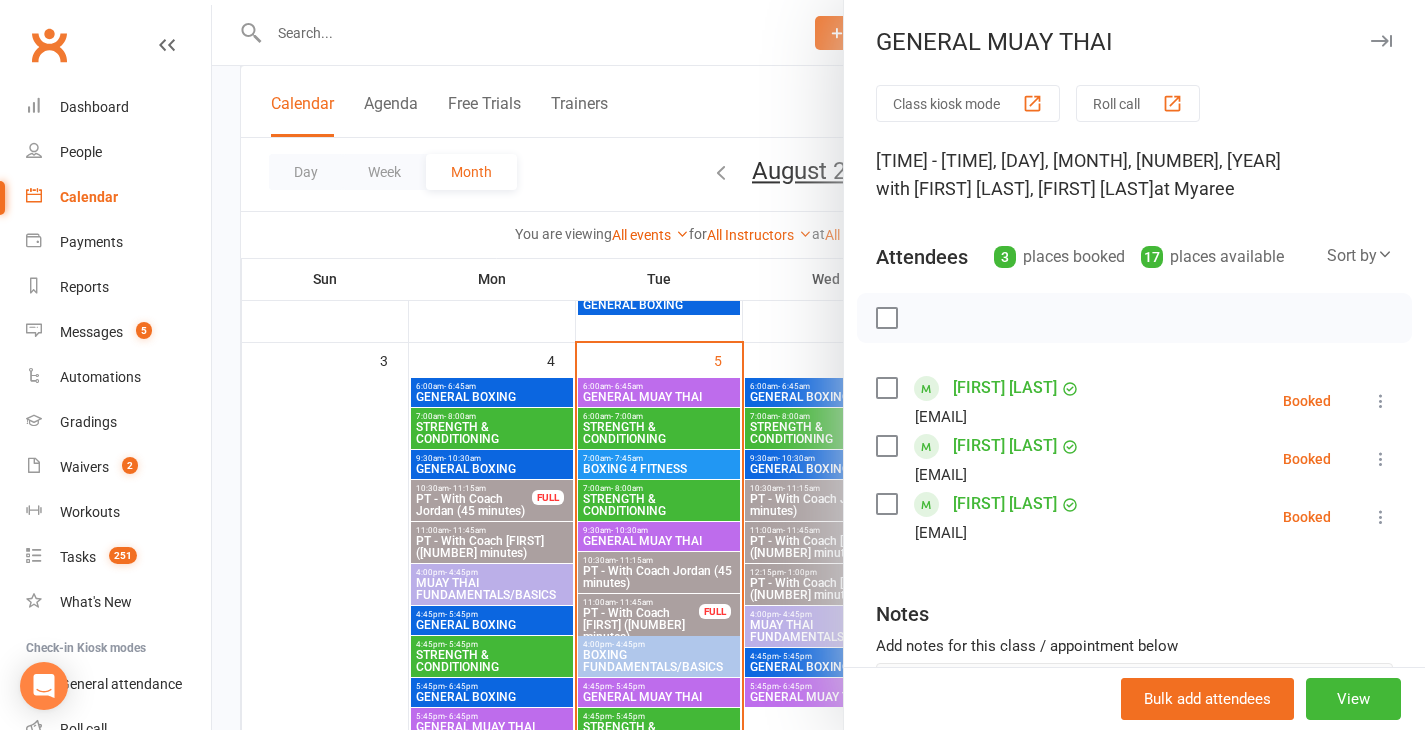 click at bounding box center [818, 365] 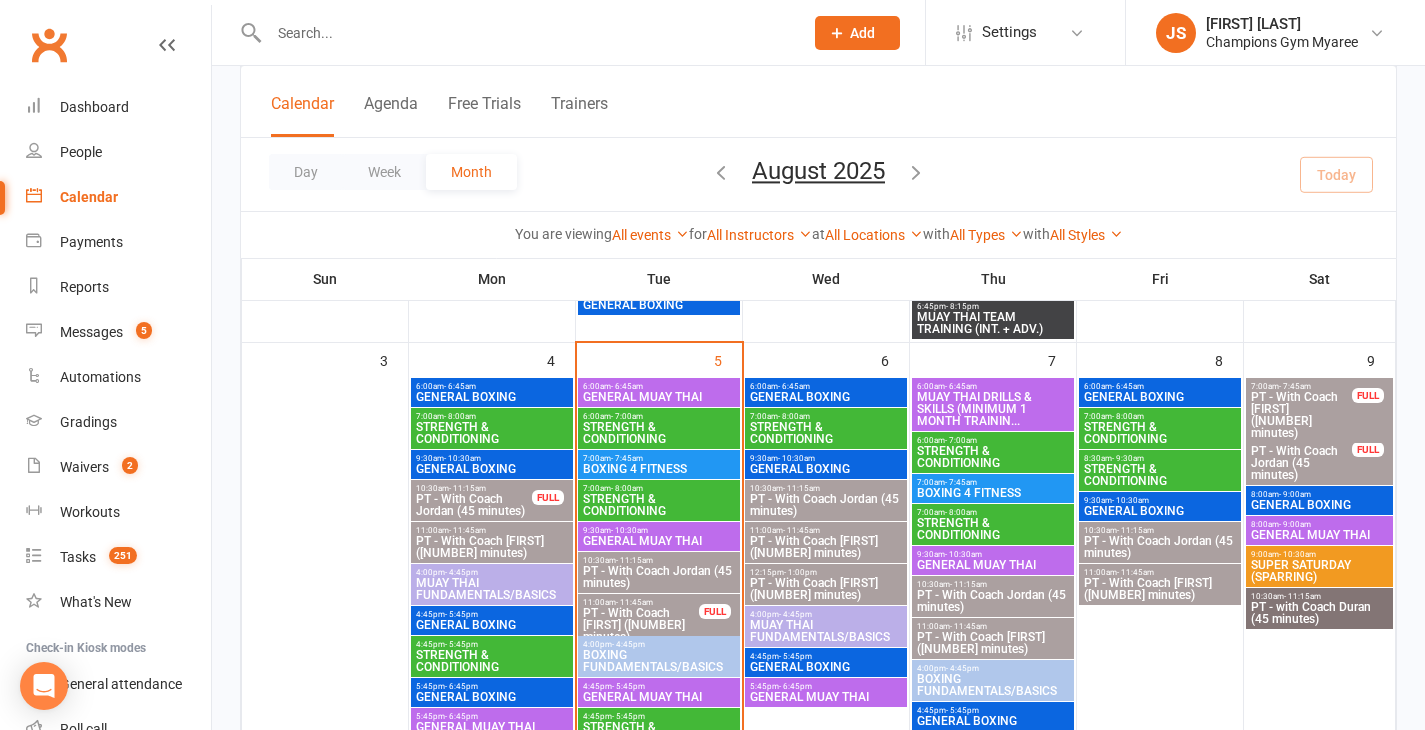 click on "- 7:45am" at bounding box center [627, 458] 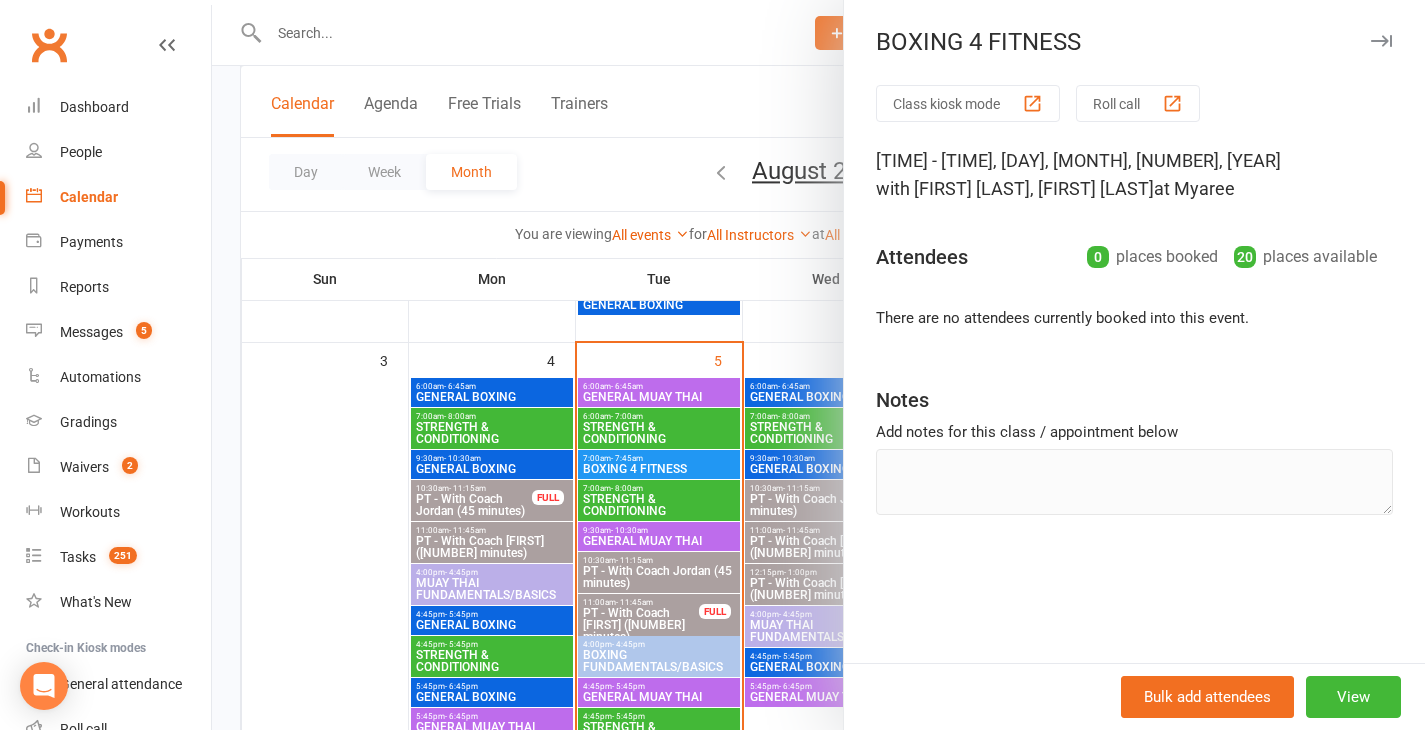 click at bounding box center [818, 365] 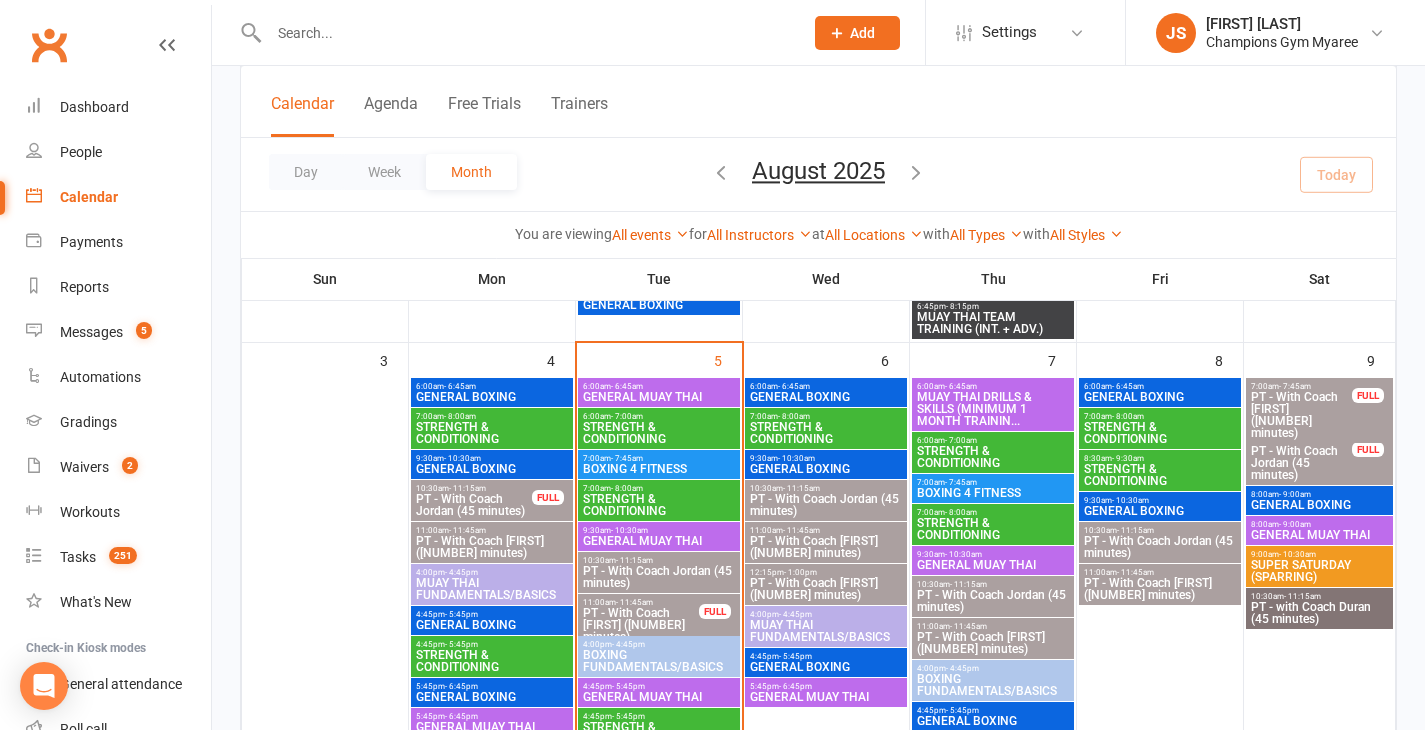 click on "GENERAL MUAY THAI" at bounding box center [659, 541] 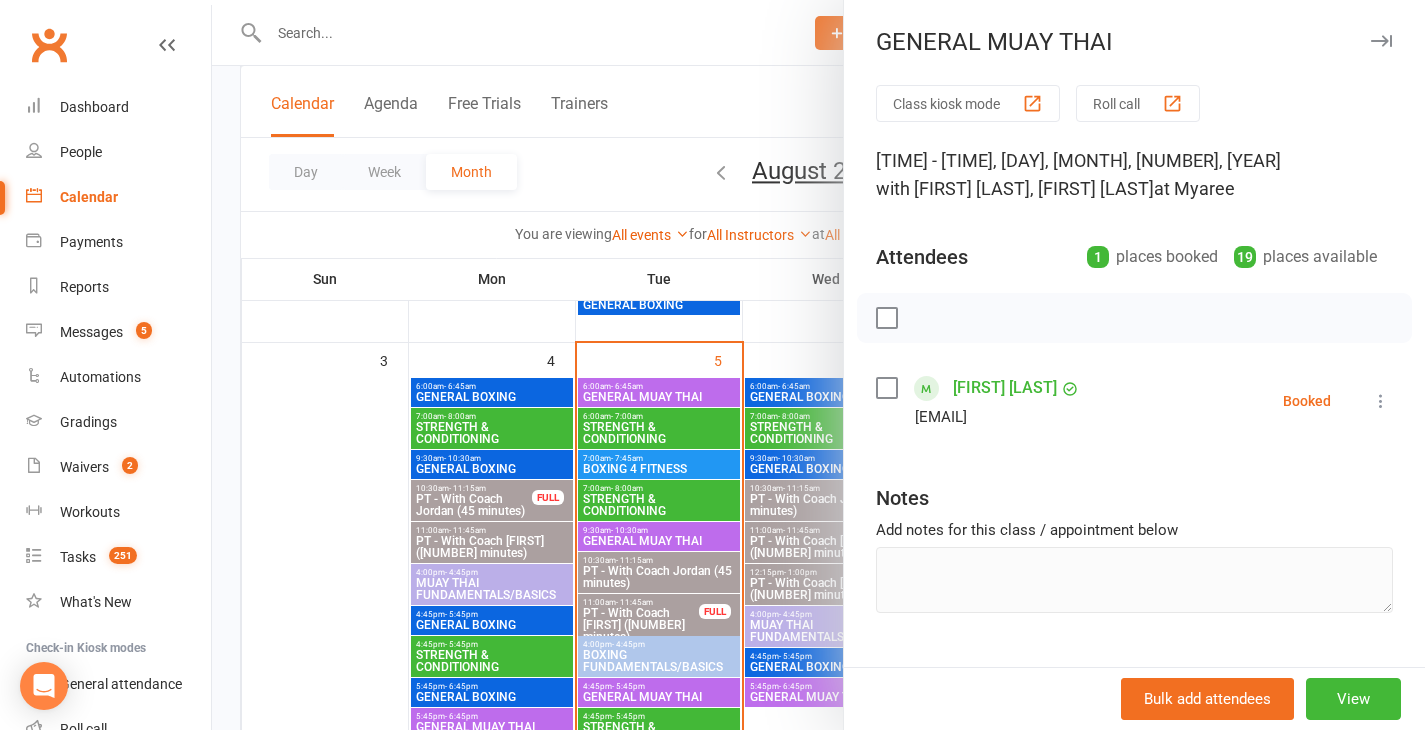 click at bounding box center (818, 365) 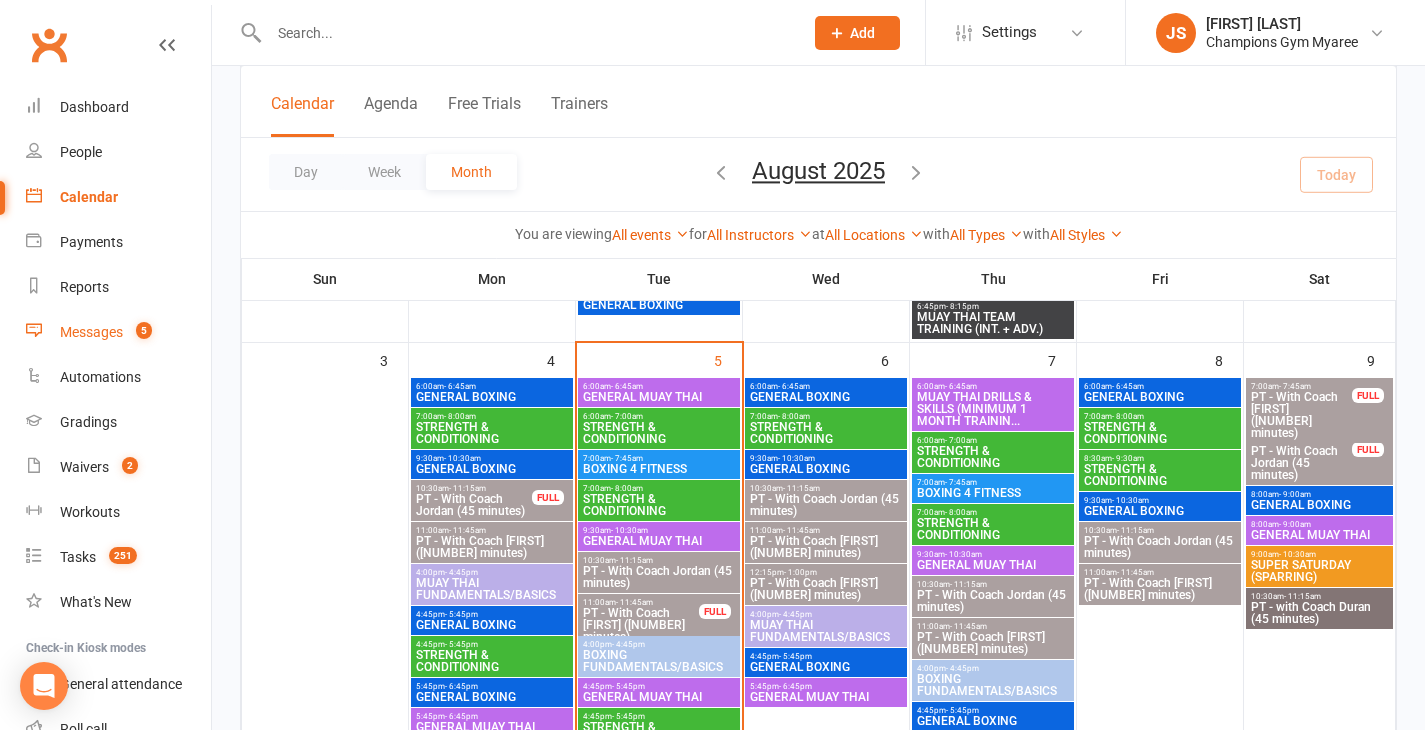 click on "Messages" at bounding box center (91, 332) 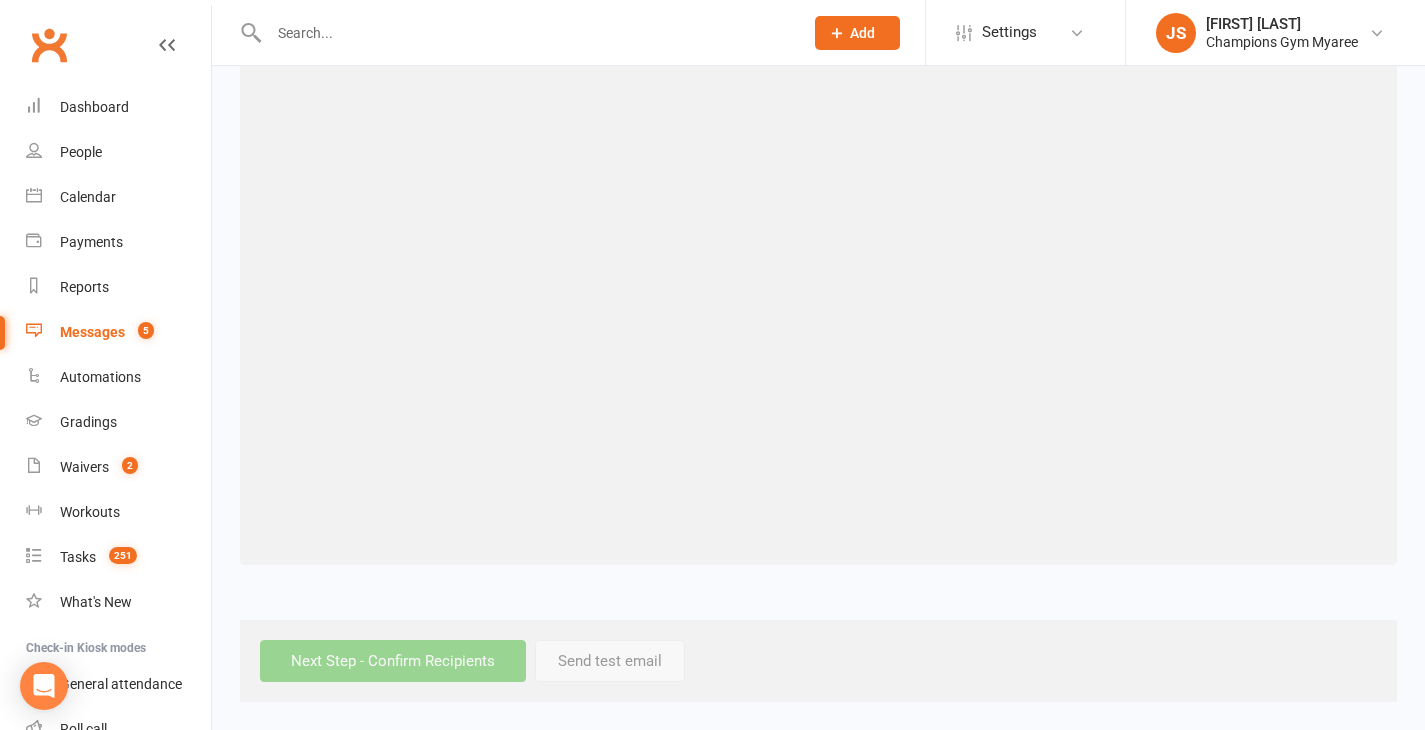 scroll, scrollTop: 0, scrollLeft: 0, axis: both 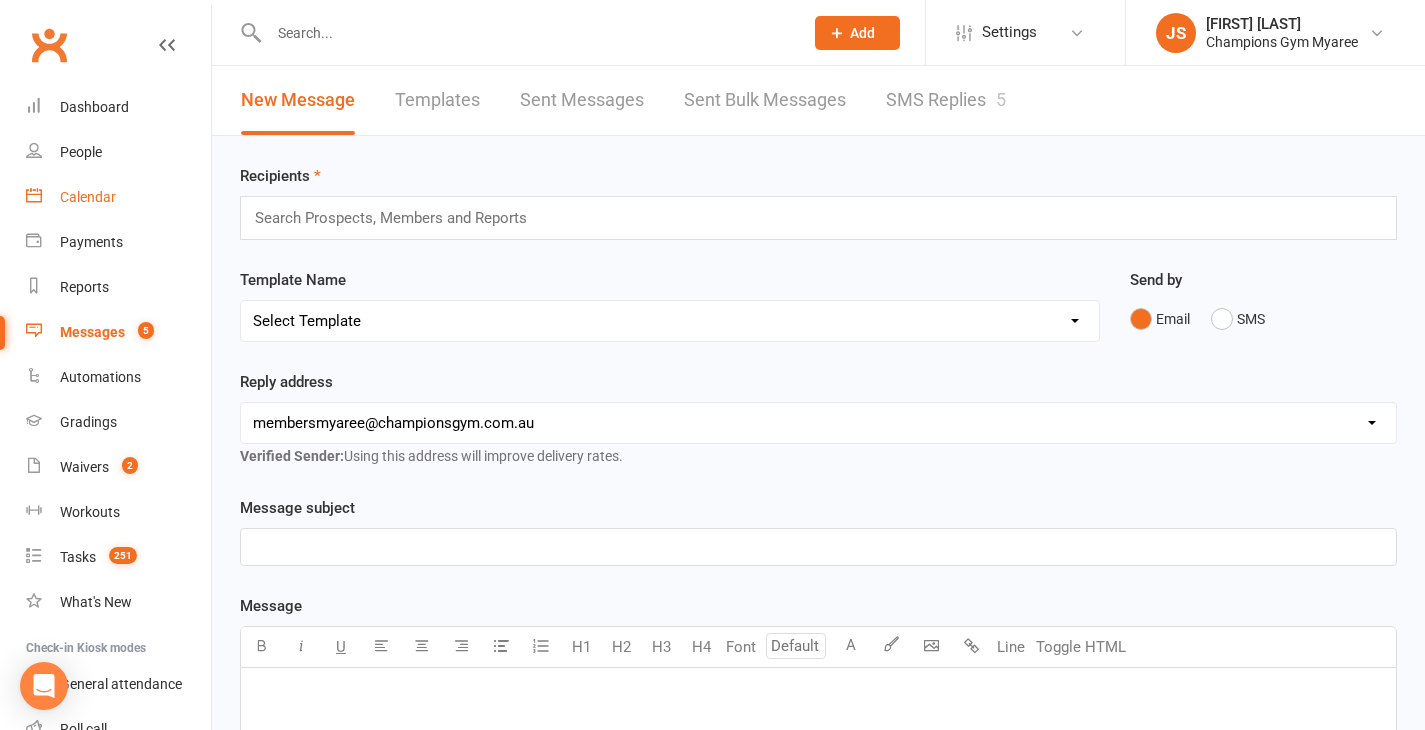 click on "Calendar" at bounding box center (118, 197) 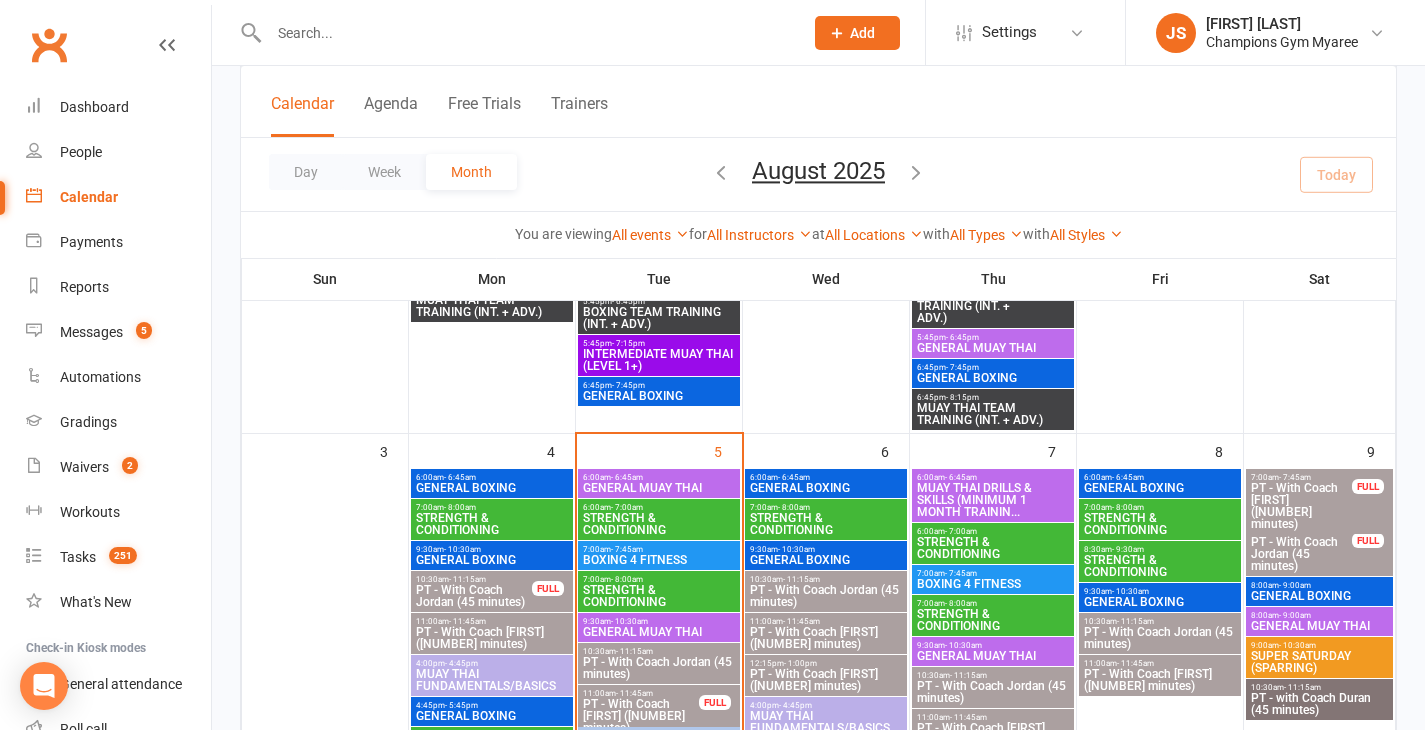 scroll, scrollTop: 579, scrollLeft: 0, axis: vertical 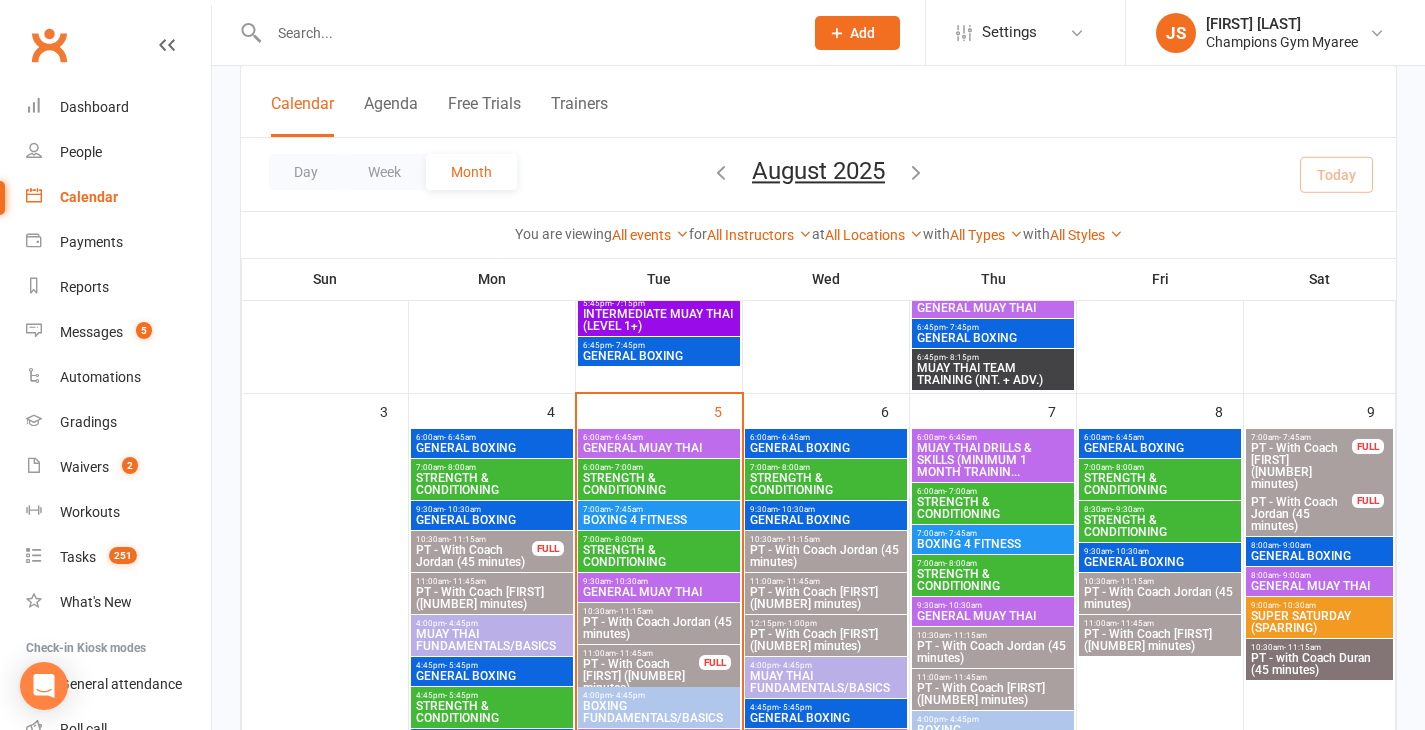 click on "GENERAL MUAY THAI" at bounding box center [659, 448] 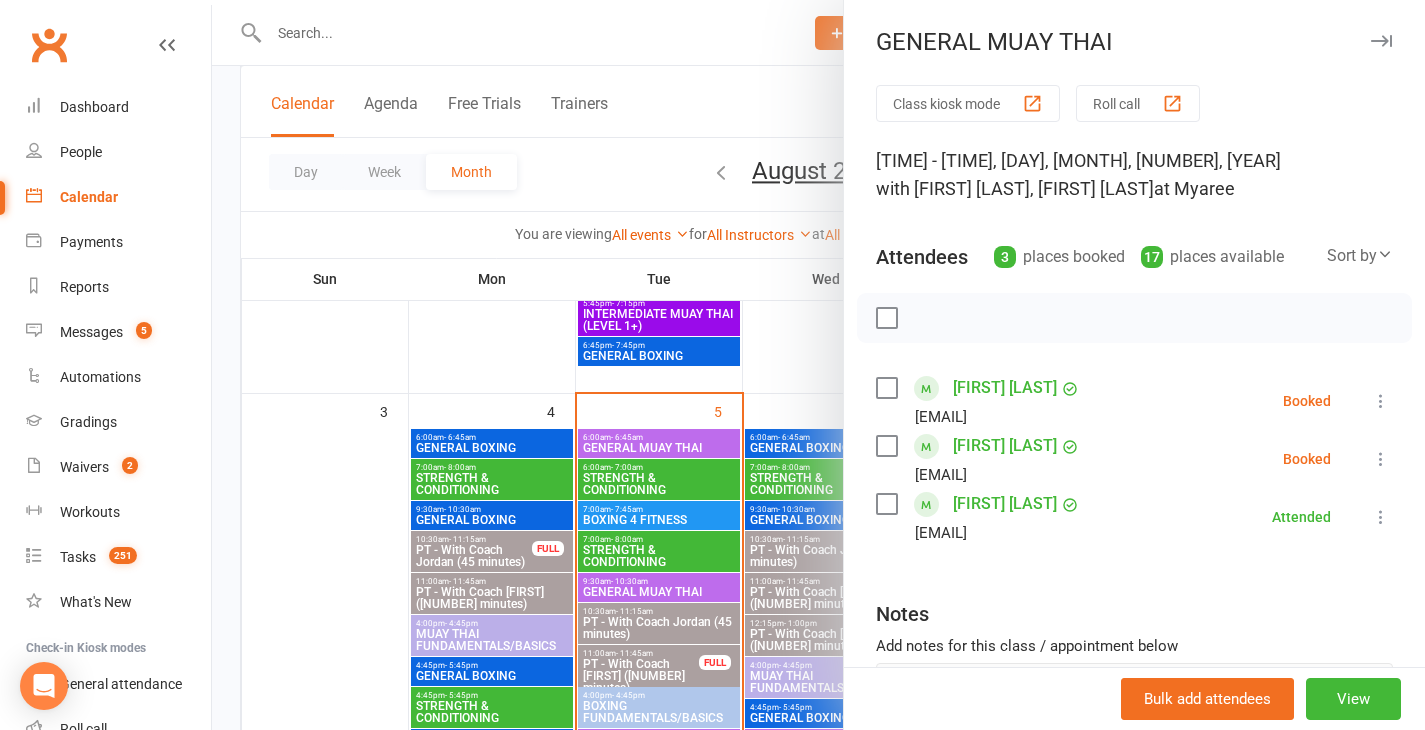 click at bounding box center [818, 365] 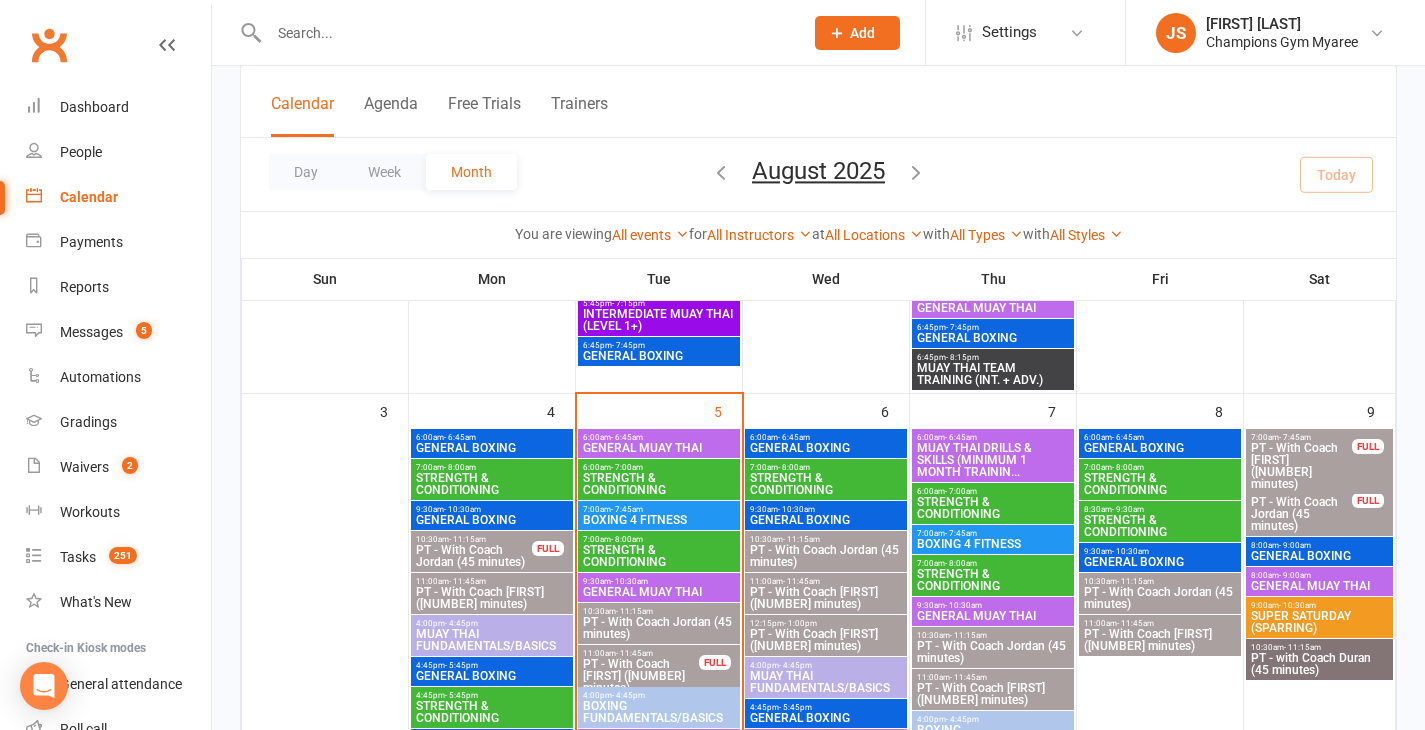 click on "- 10:30am" at bounding box center [629, 581] 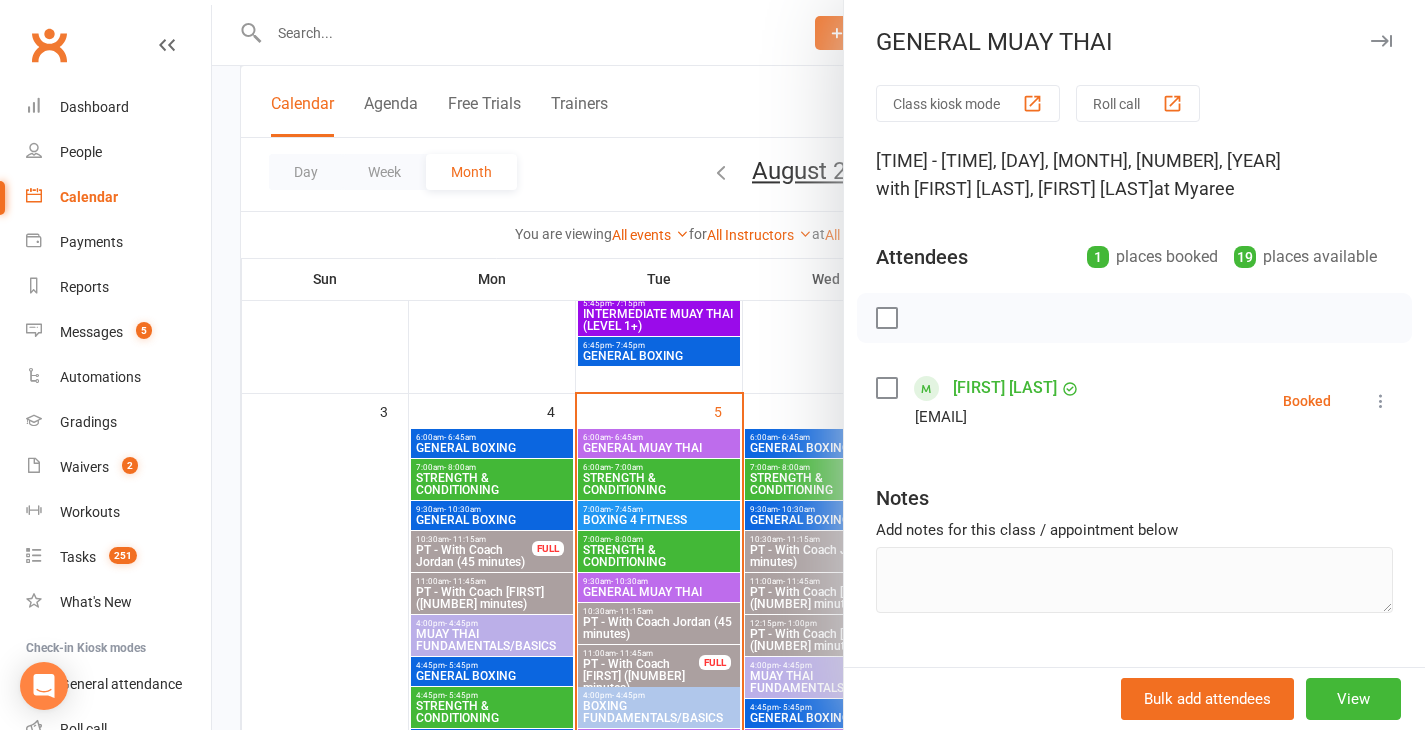 click at bounding box center (818, 365) 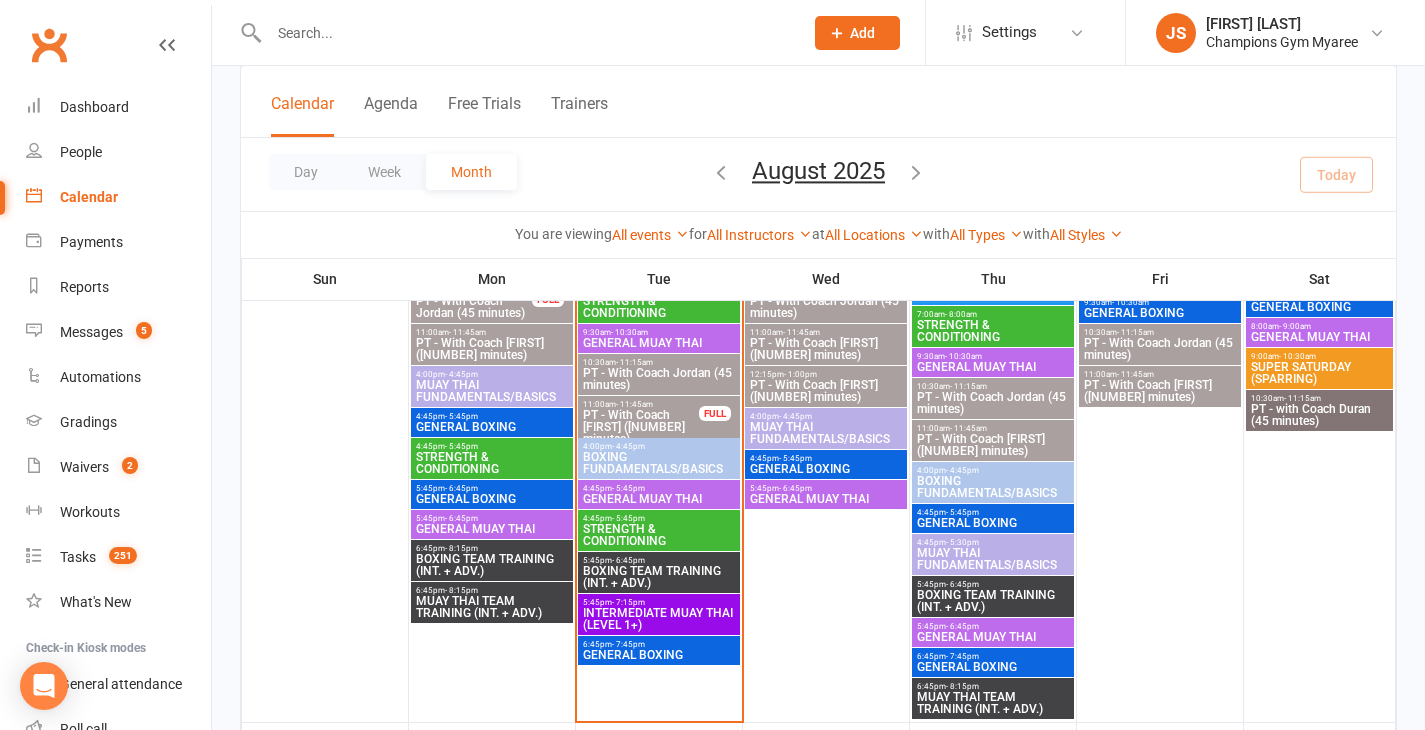 scroll, scrollTop: 818, scrollLeft: 0, axis: vertical 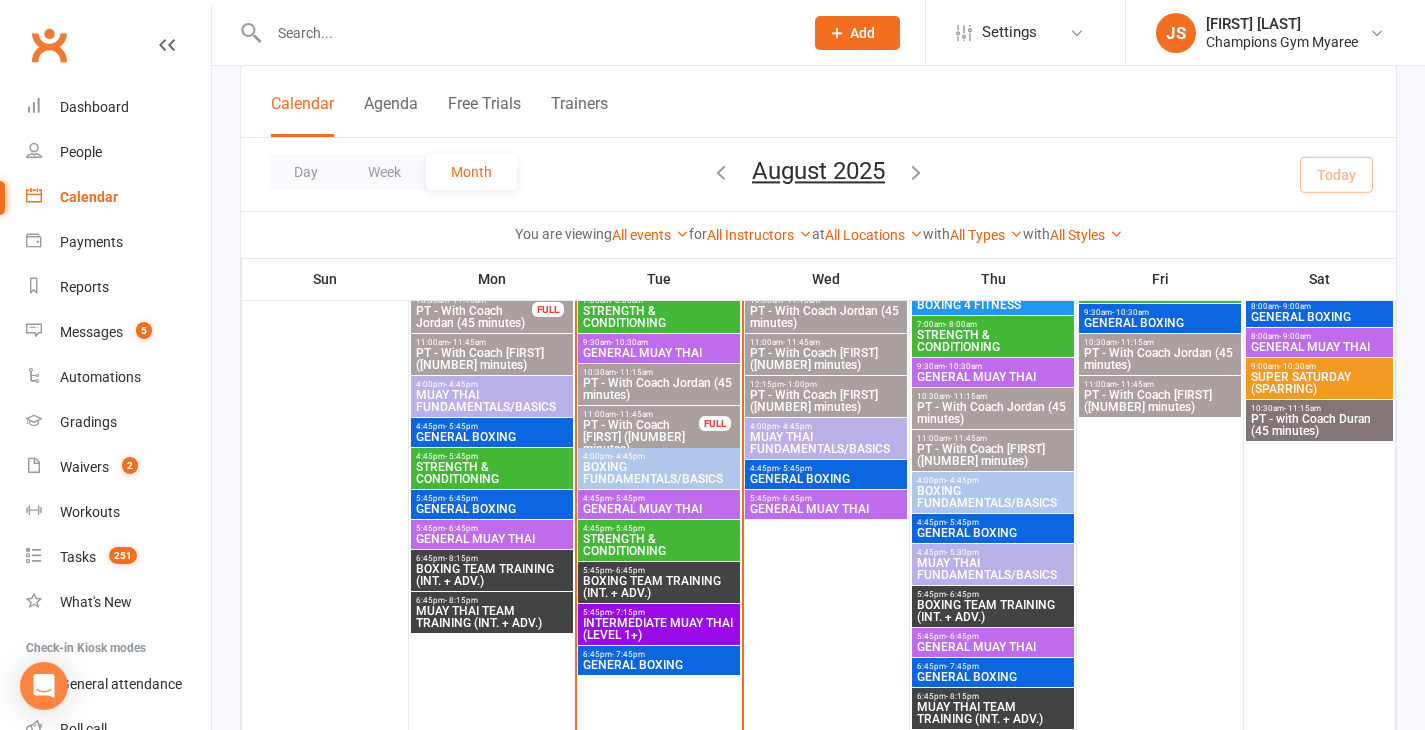 click on "GENERAL MUAY THAI" at bounding box center (659, 509) 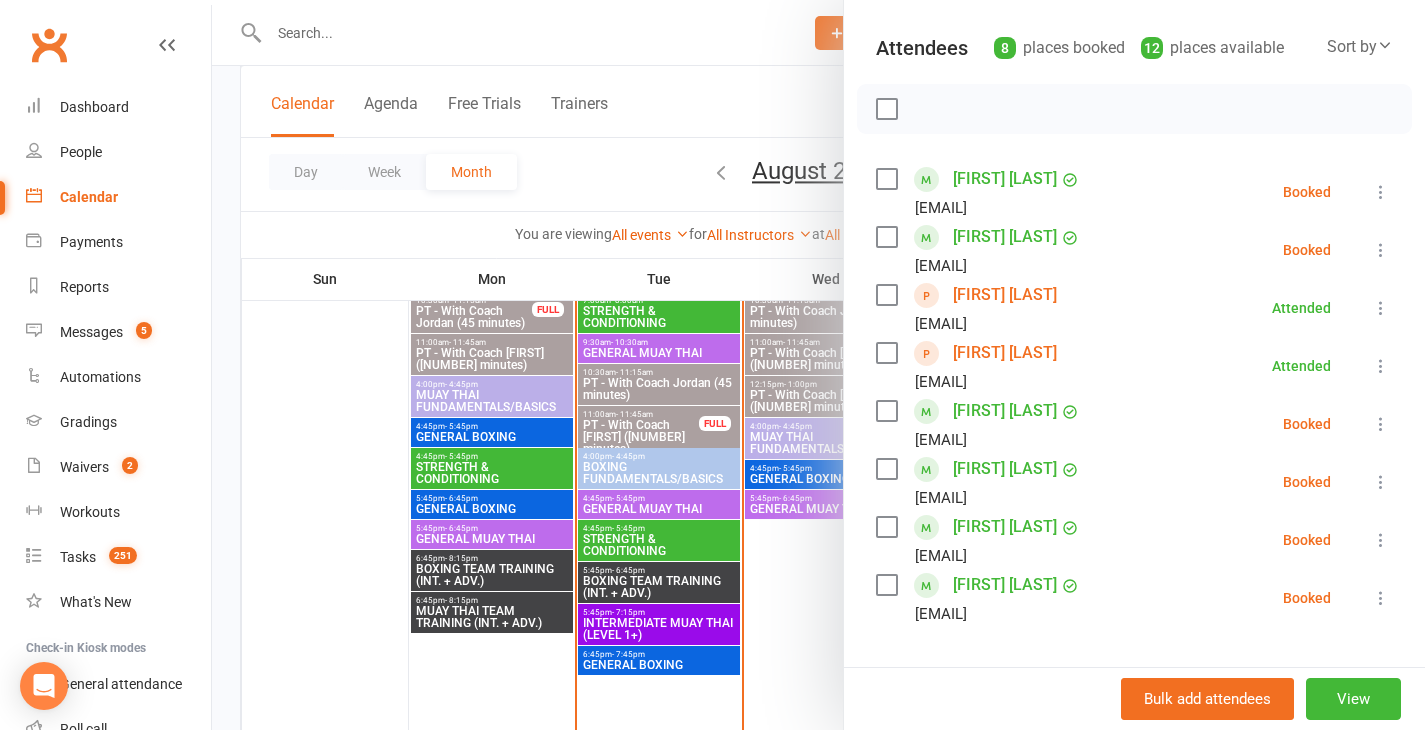 scroll, scrollTop: 217, scrollLeft: 0, axis: vertical 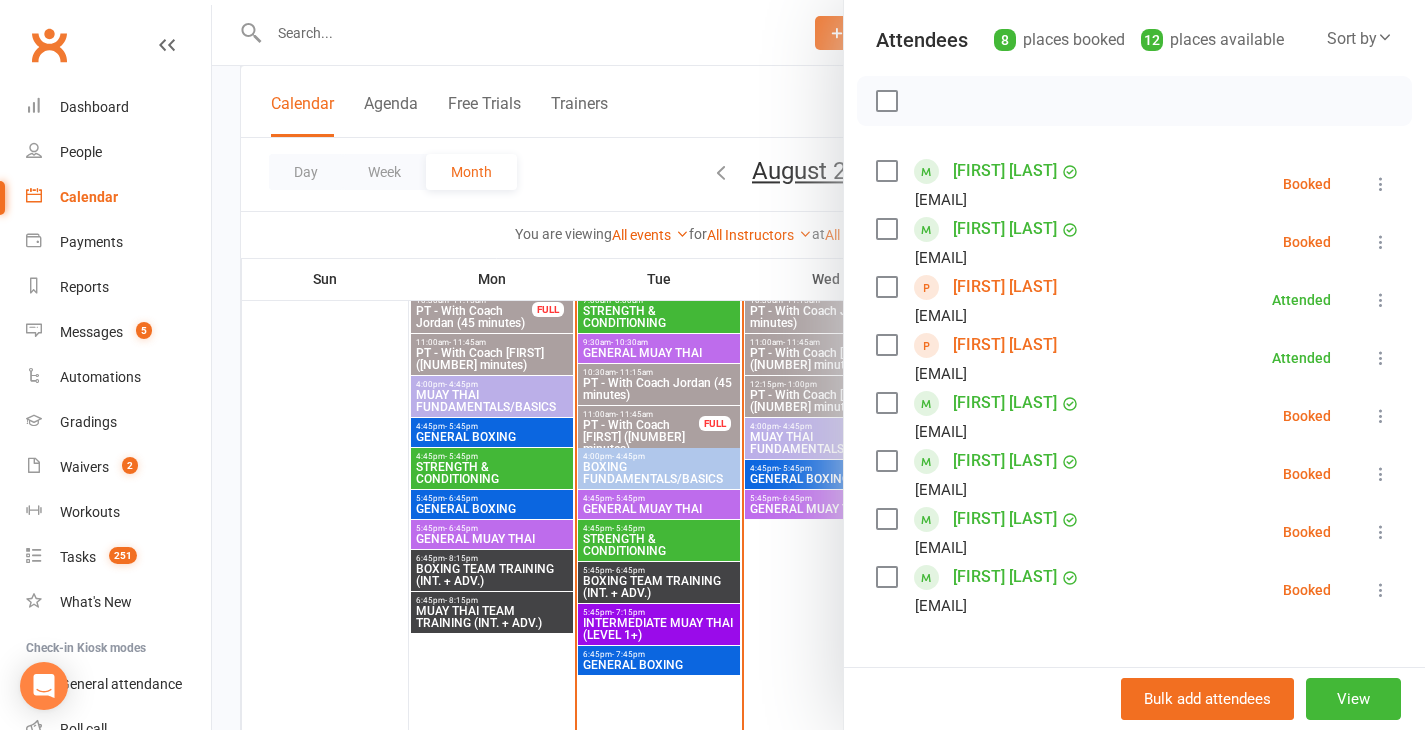 click at bounding box center [818, 365] 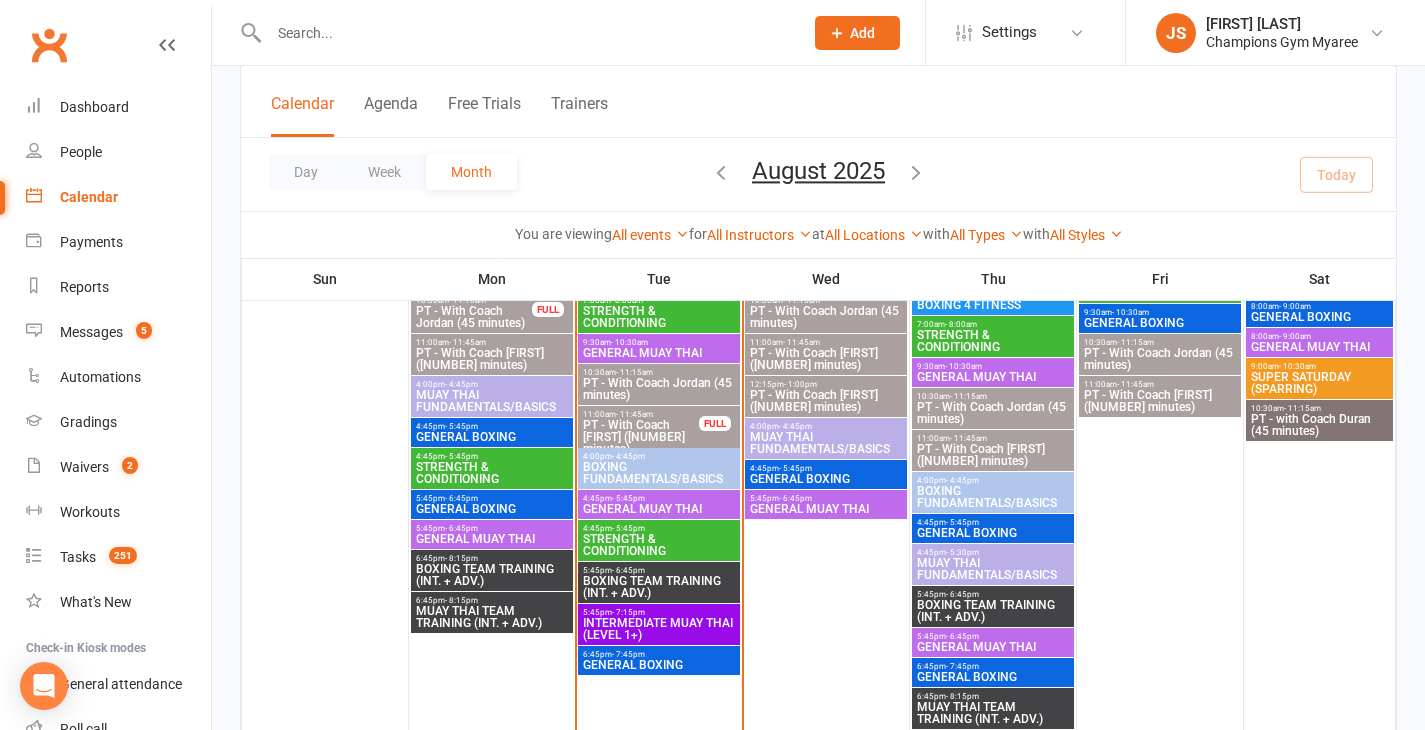 click on "BOXING TEAM TRAINING (INT. + ADV.)" at bounding box center (659, 587) 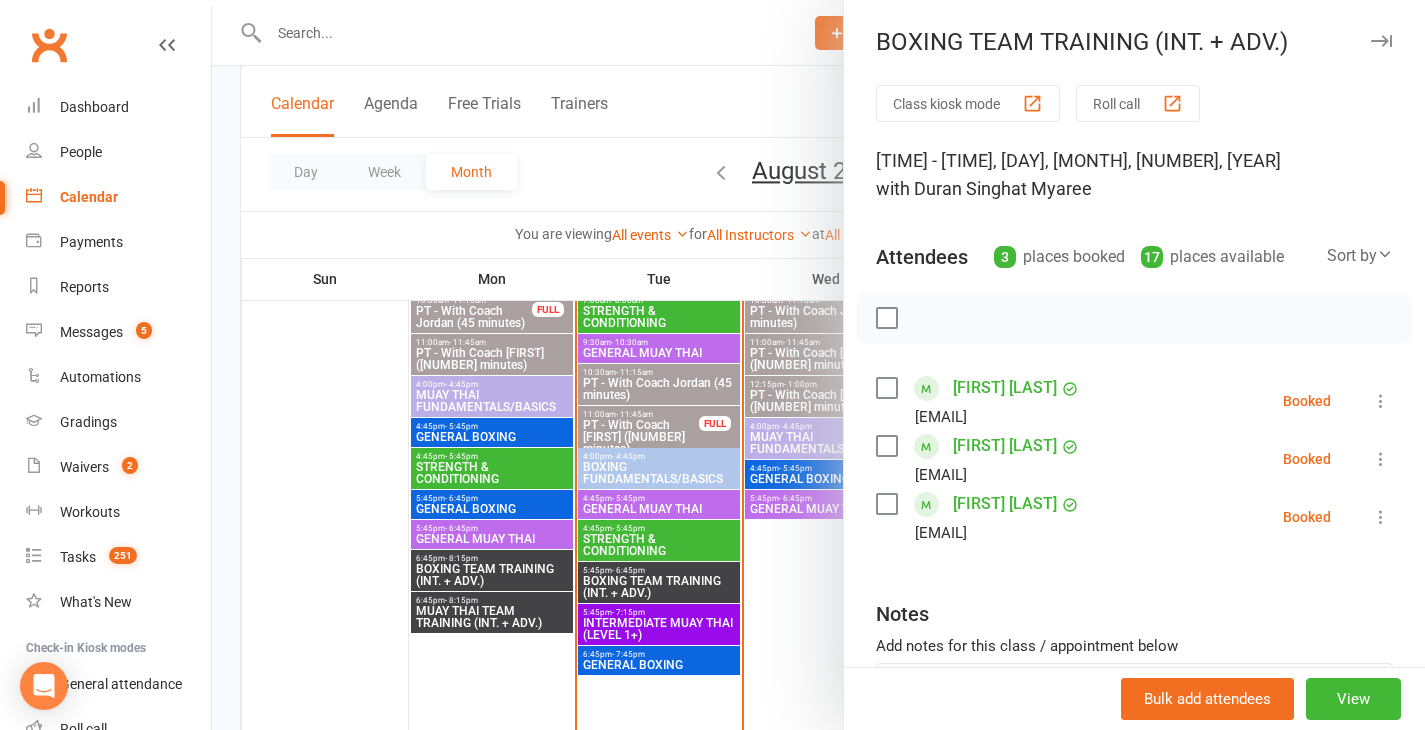 click at bounding box center [818, 365] 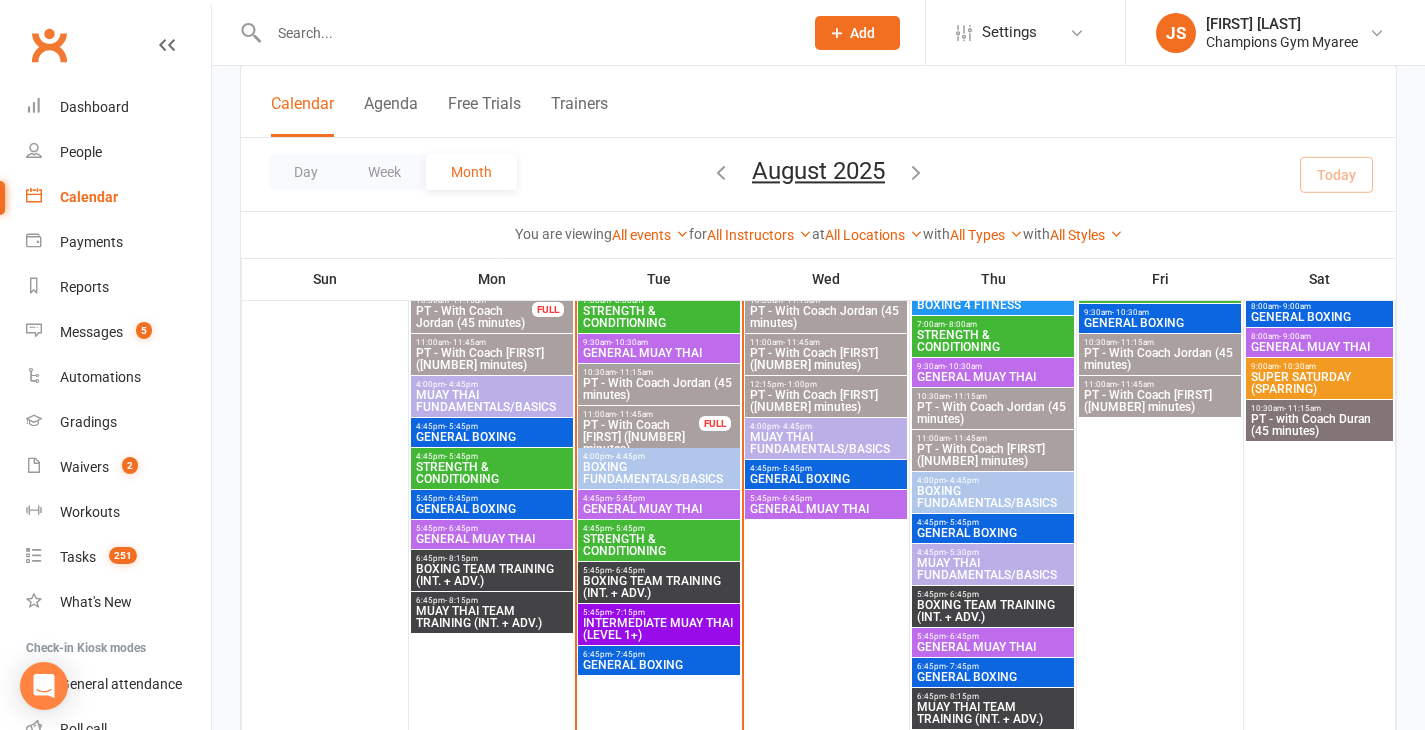 click on "6:45pm  - 7:45pm" at bounding box center (659, 654) 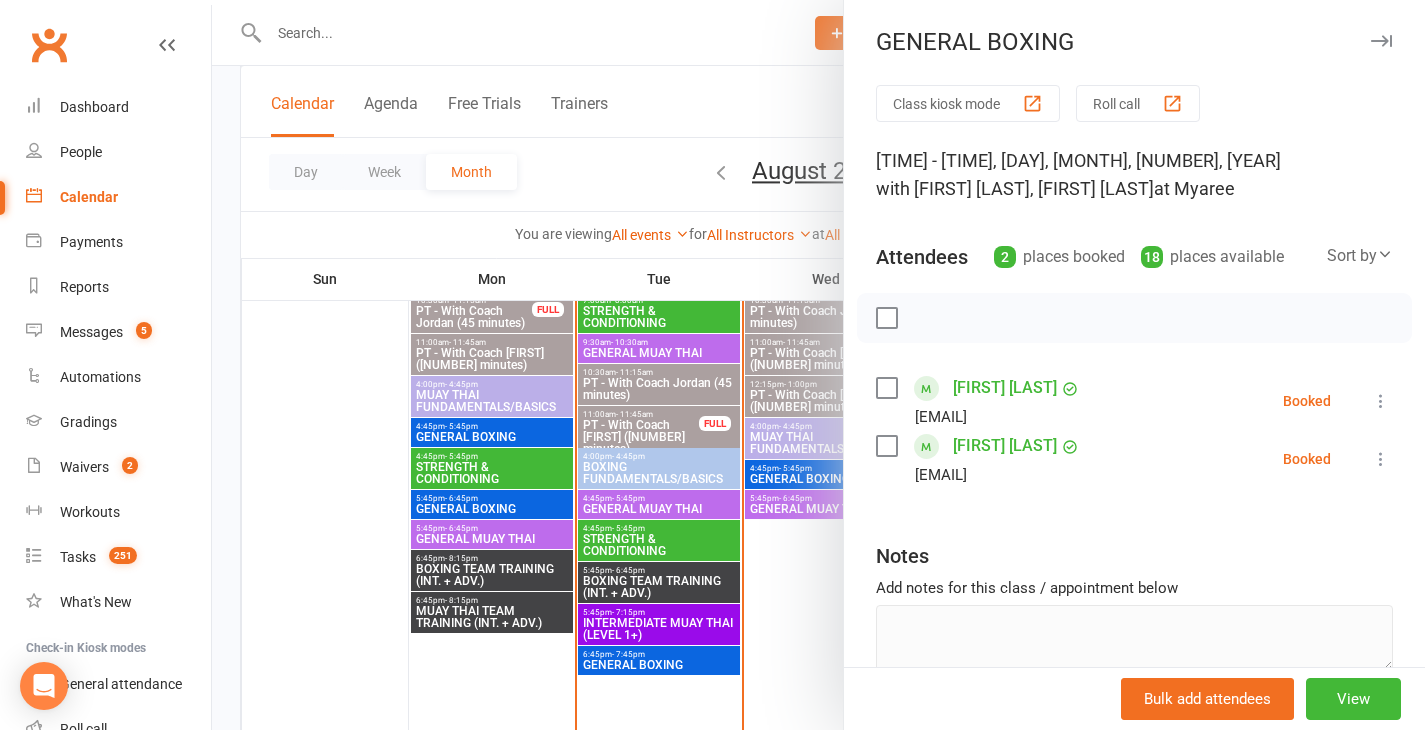 click at bounding box center [818, 365] 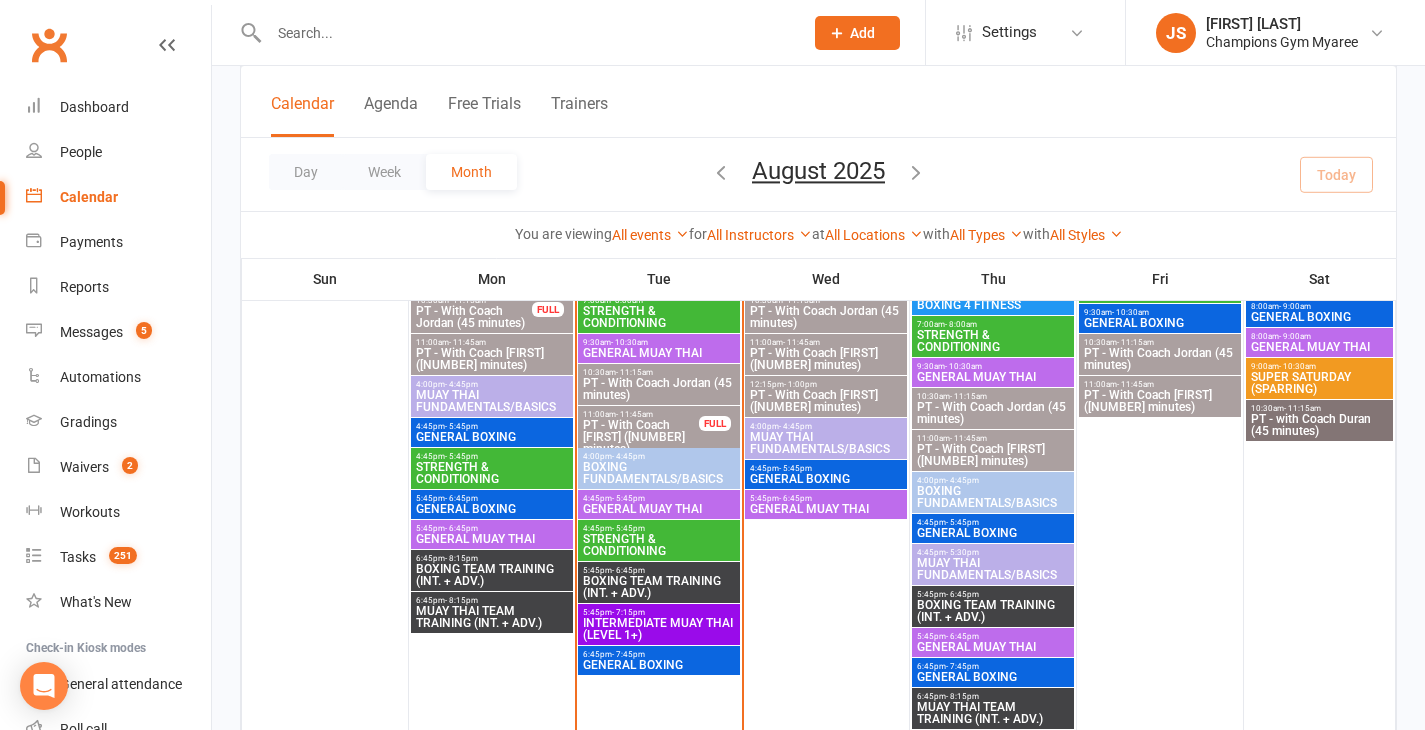 click on "INTERMEDIATE MUAY THAI (LEVEL 1+)" at bounding box center (659, 629) 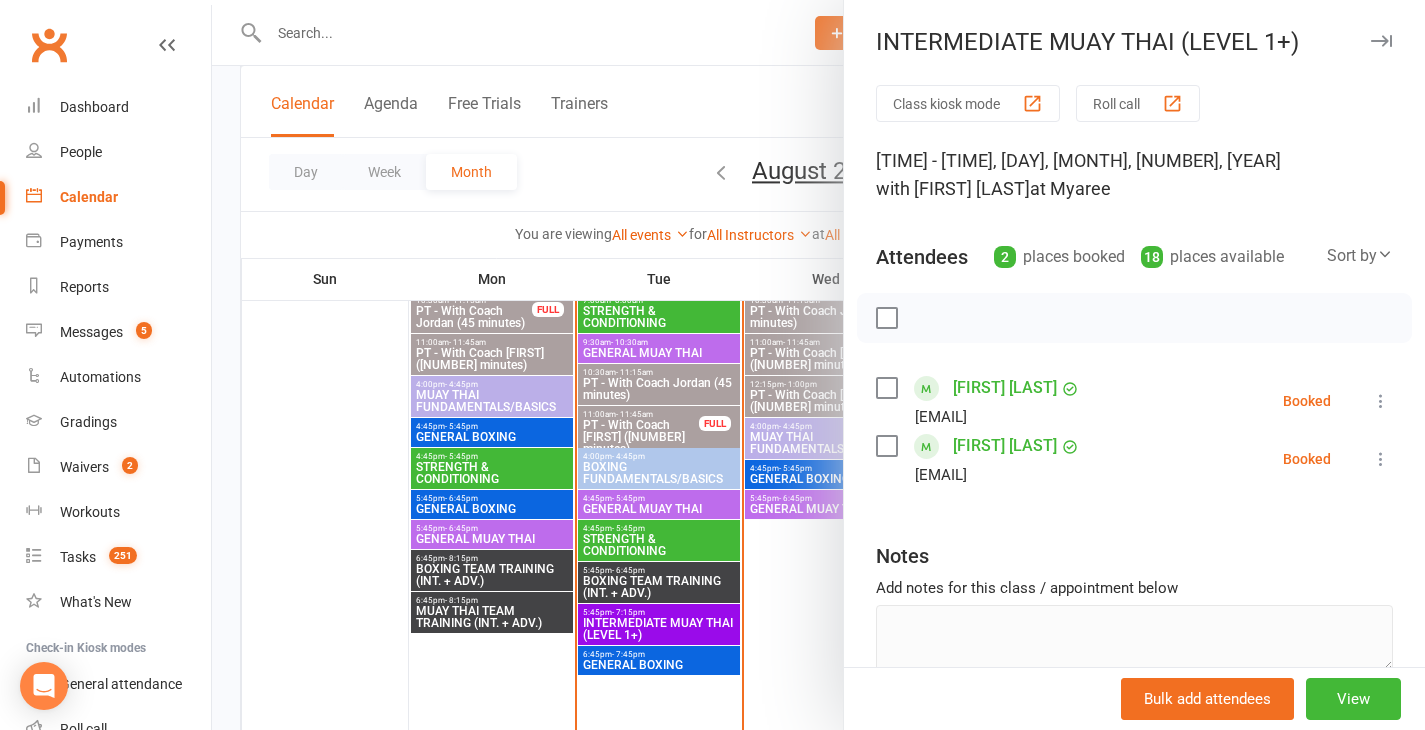 click at bounding box center (818, 365) 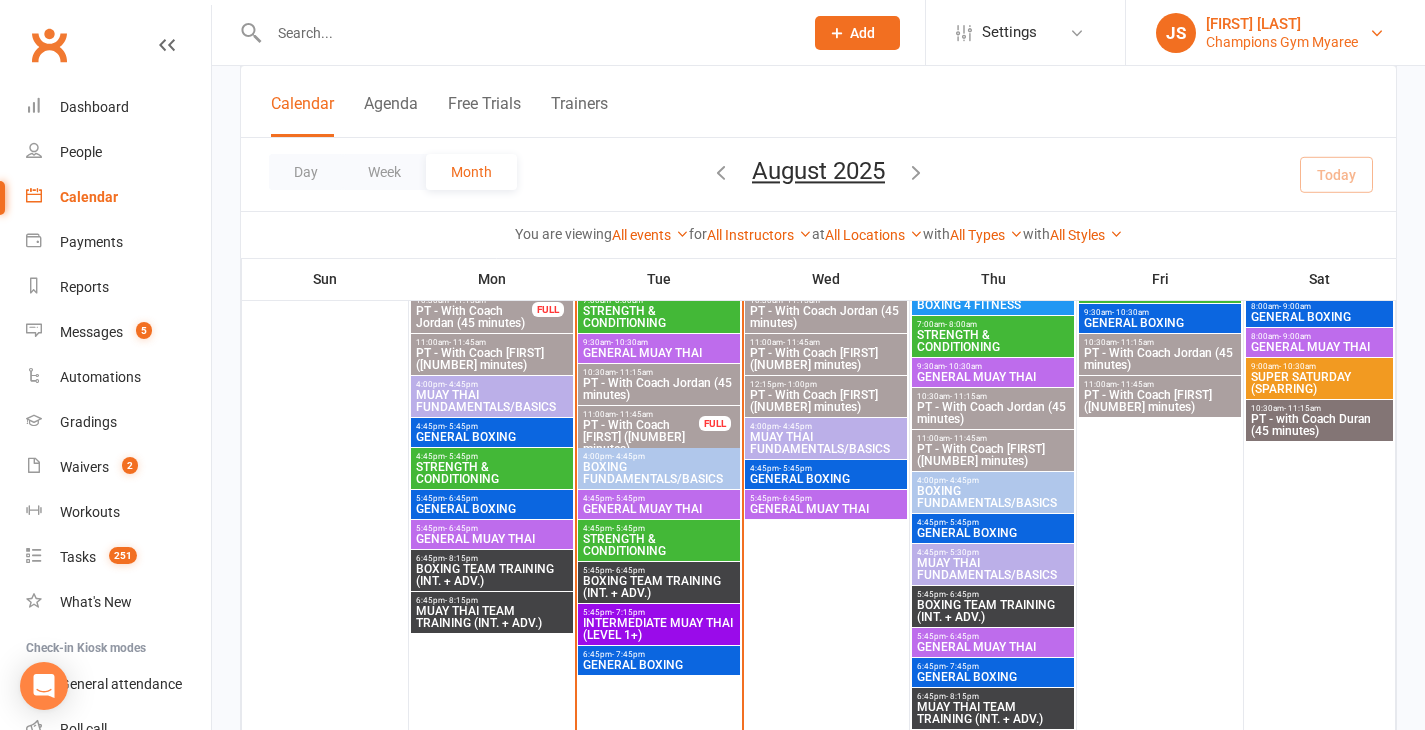 click on "Champions Gym Myaree" at bounding box center [1282, 42] 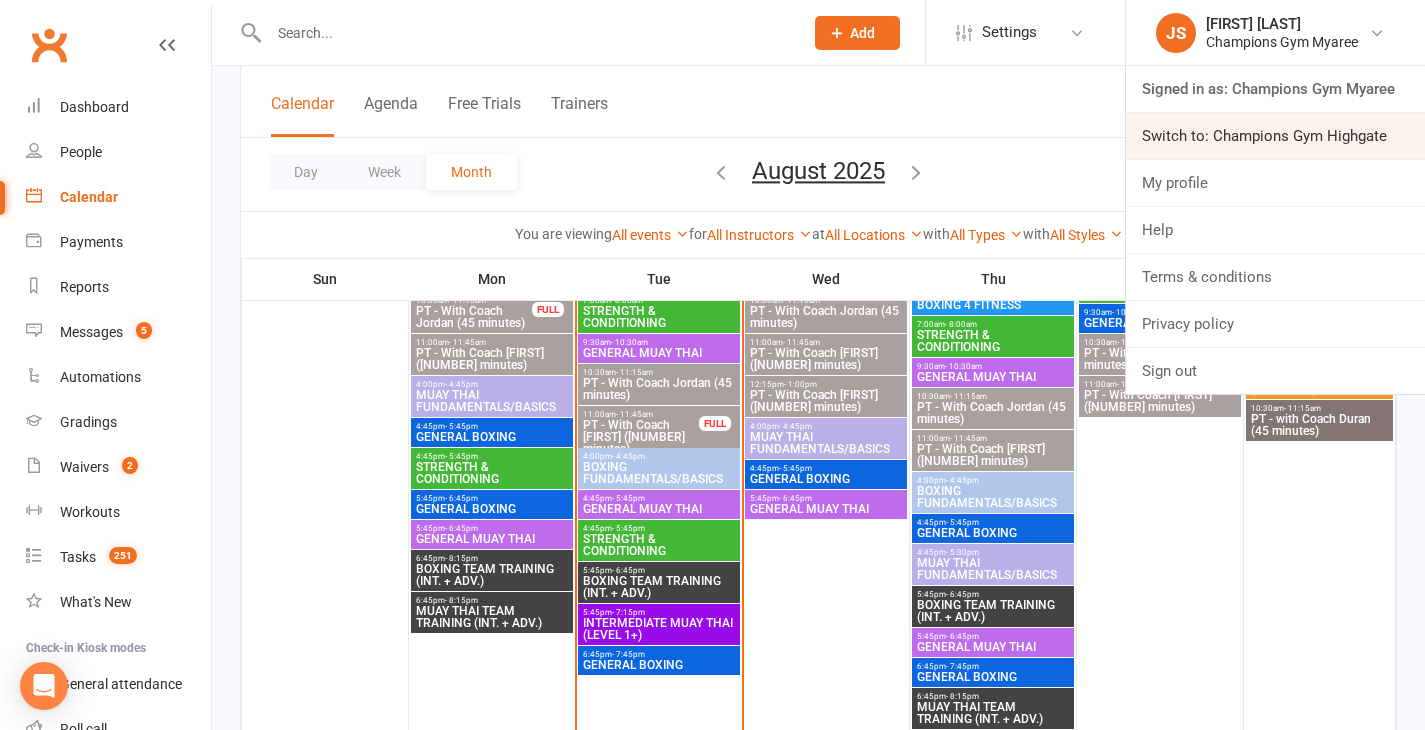 click on "Switch to: Champions Gym Highgate" at bounding box center [1275, 136] 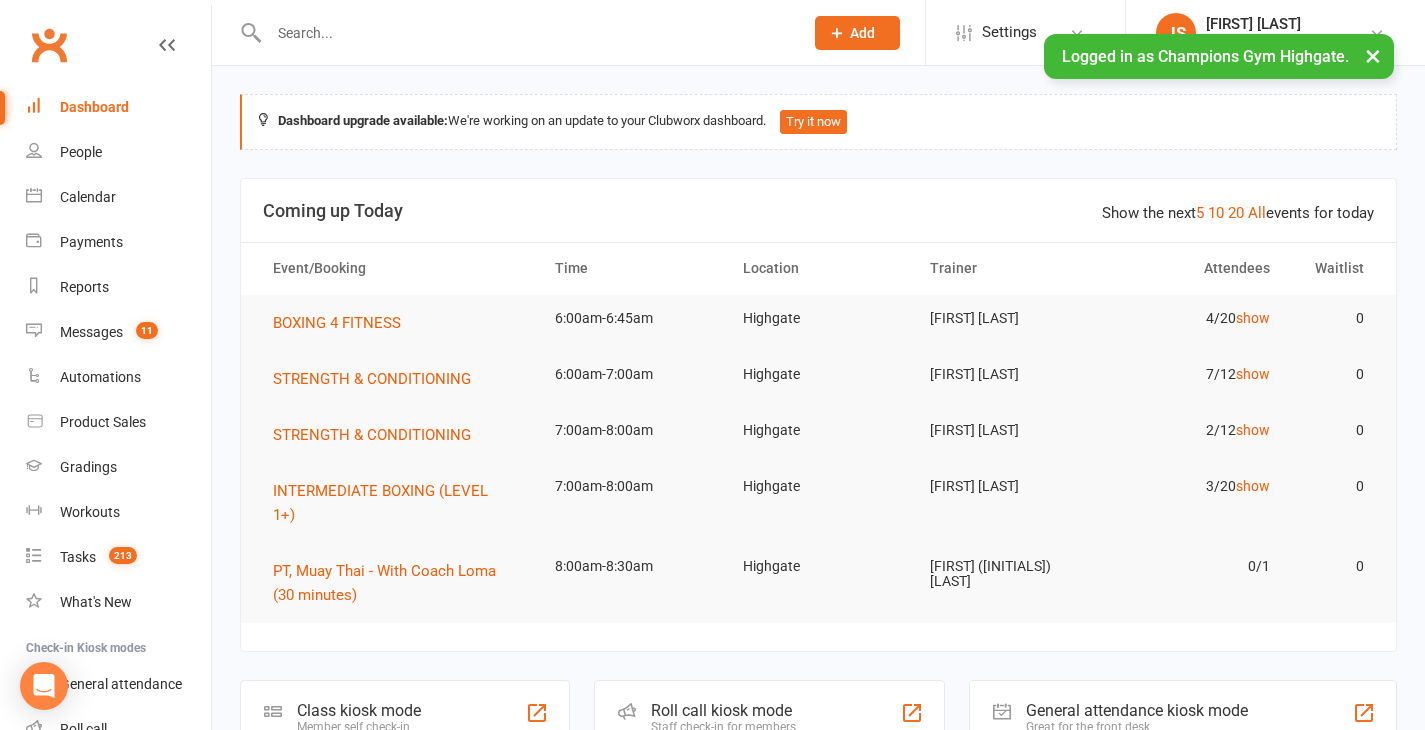 scroll, scrollTop: 0, scrollLeft: 0, axis: both 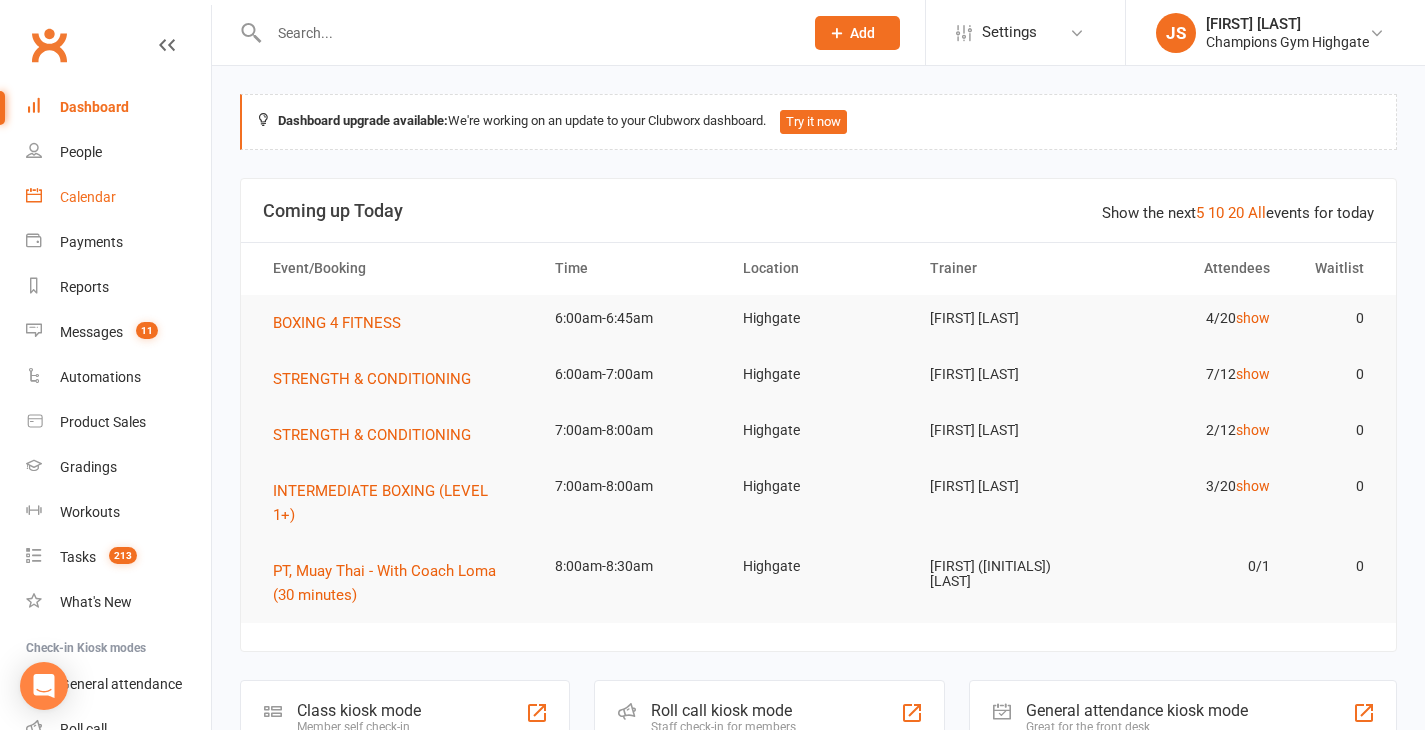 click on "Calendar" at bounding box center [88, 197] 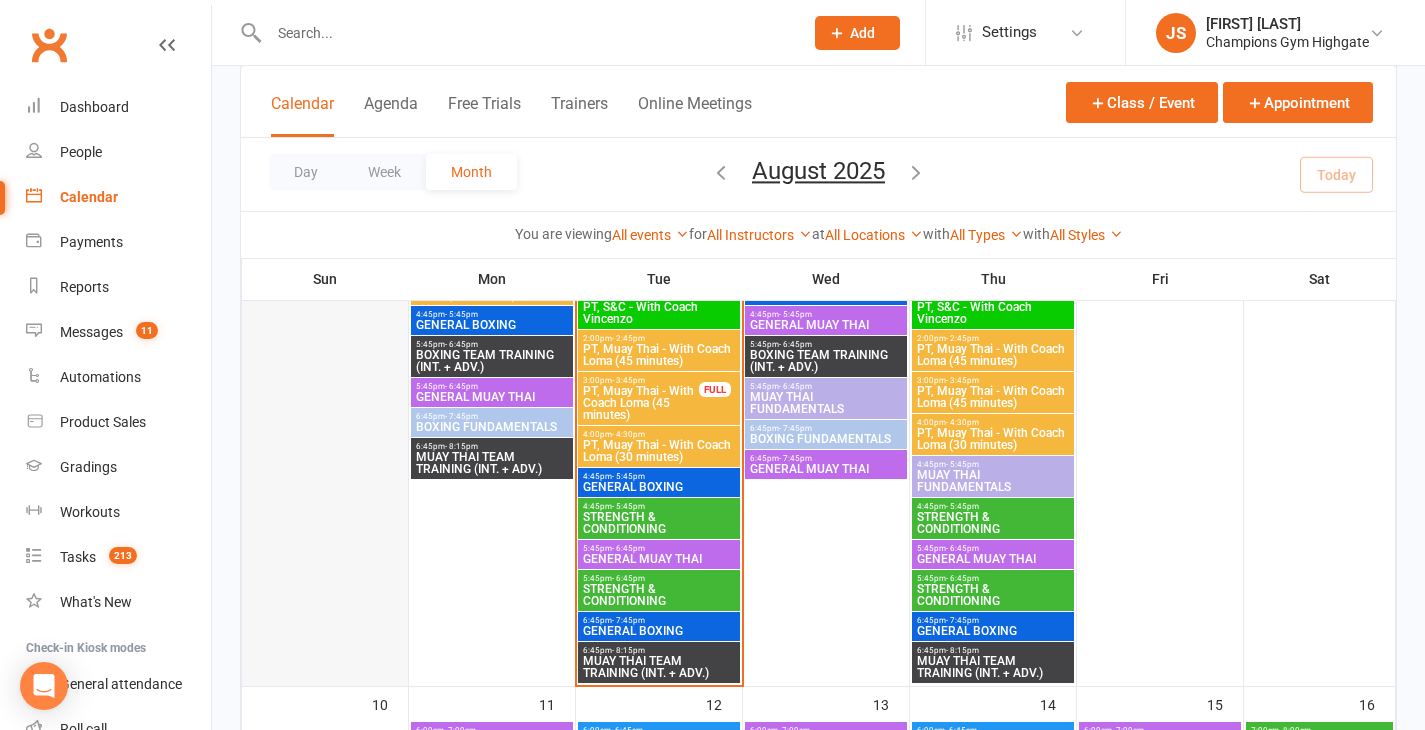 scroll, scrollTop: 1831, scrollLeft: 0, axis: vertical 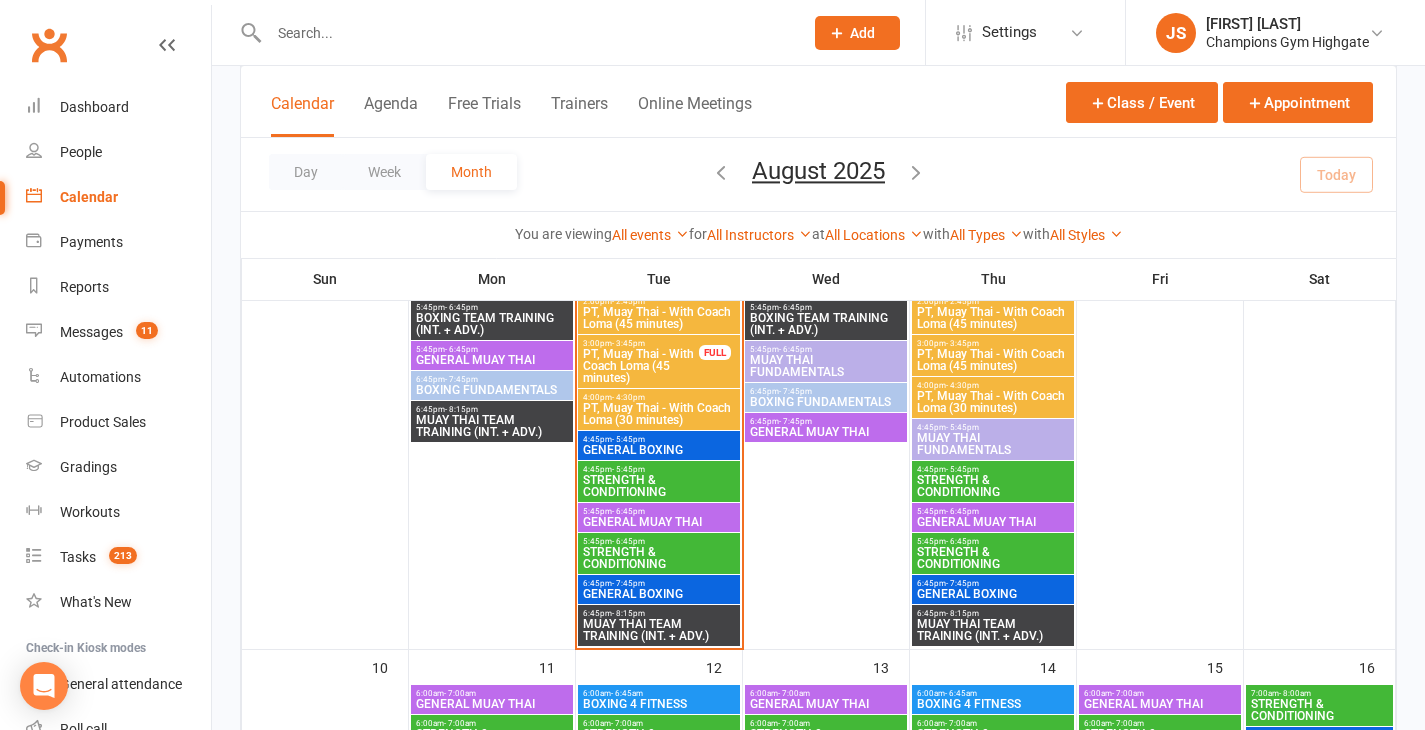 click on "- 5:45pm" at bounding box center (628, 439) 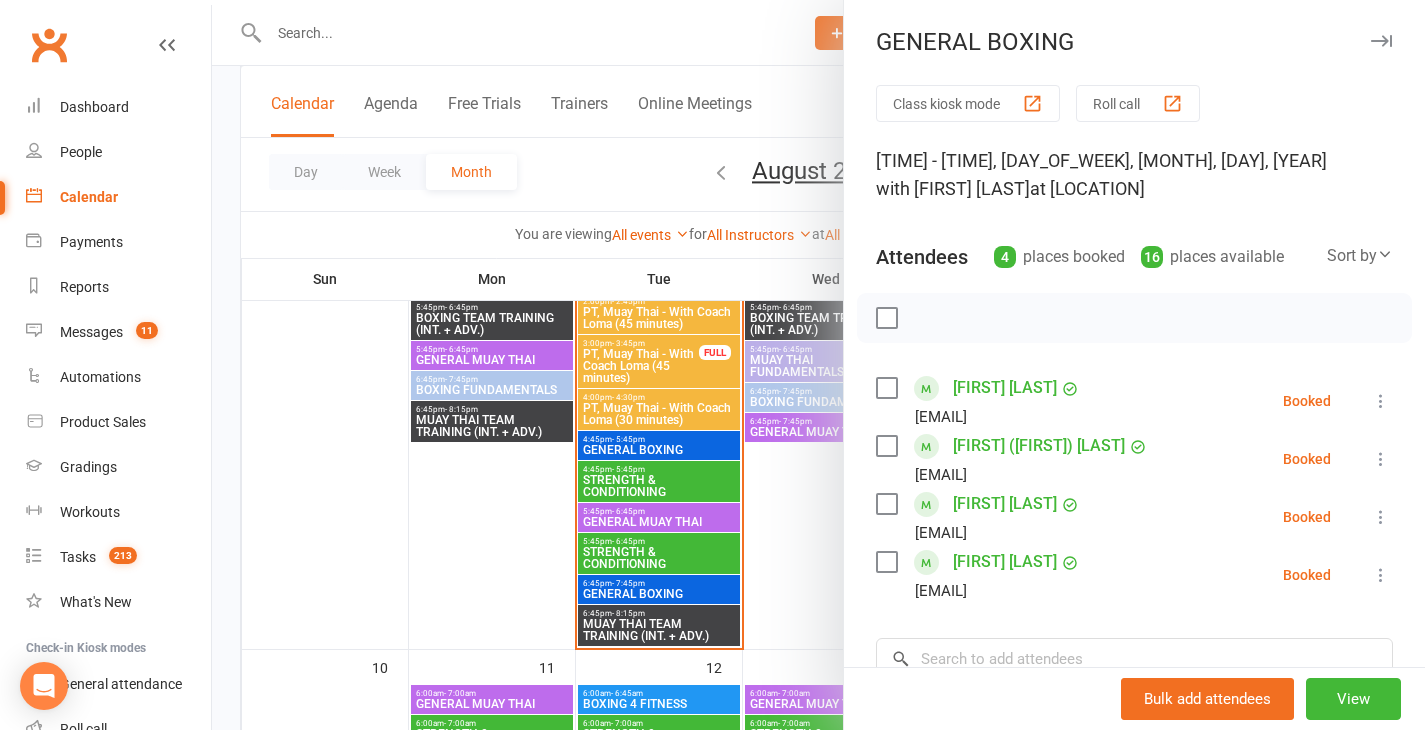 click at bounding box center [818, 365] 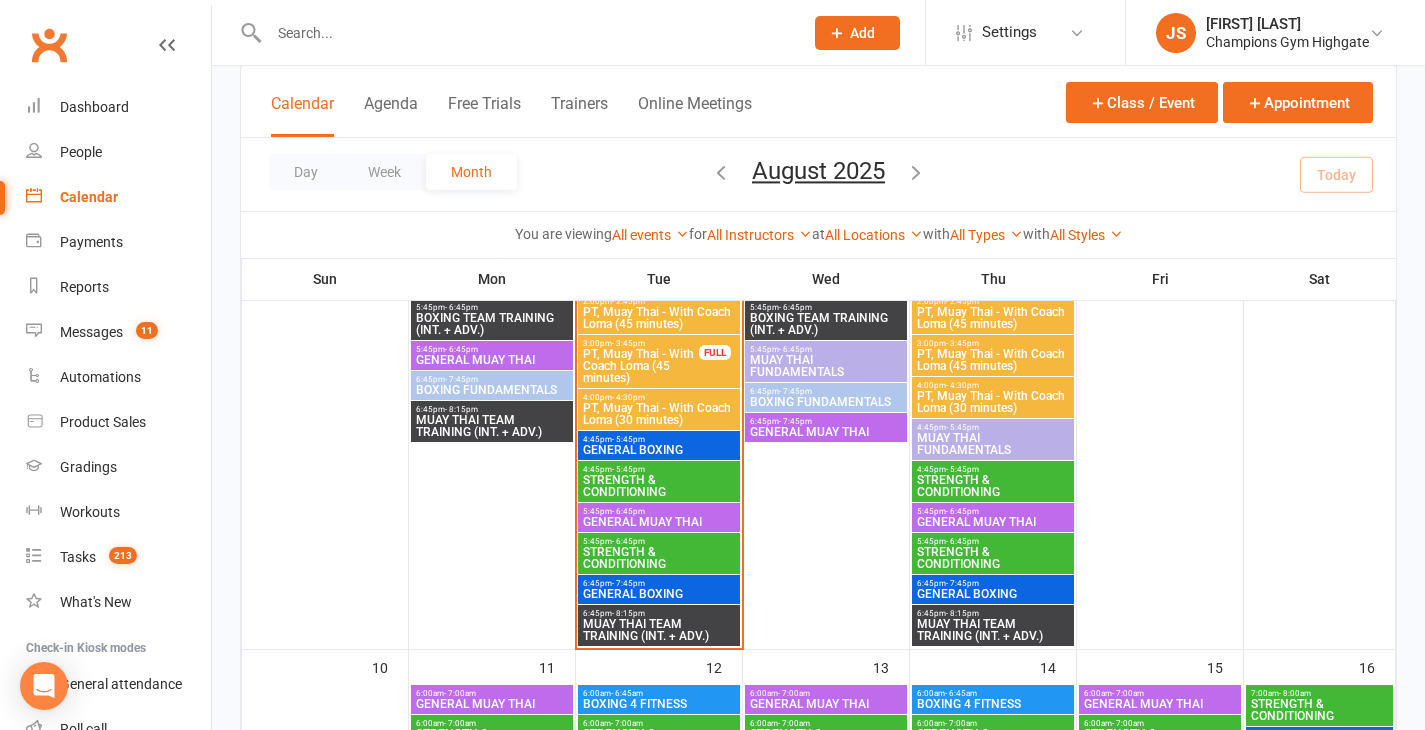 click on "5:45pm  - 6:45pm" at bounding box center [659, 511] 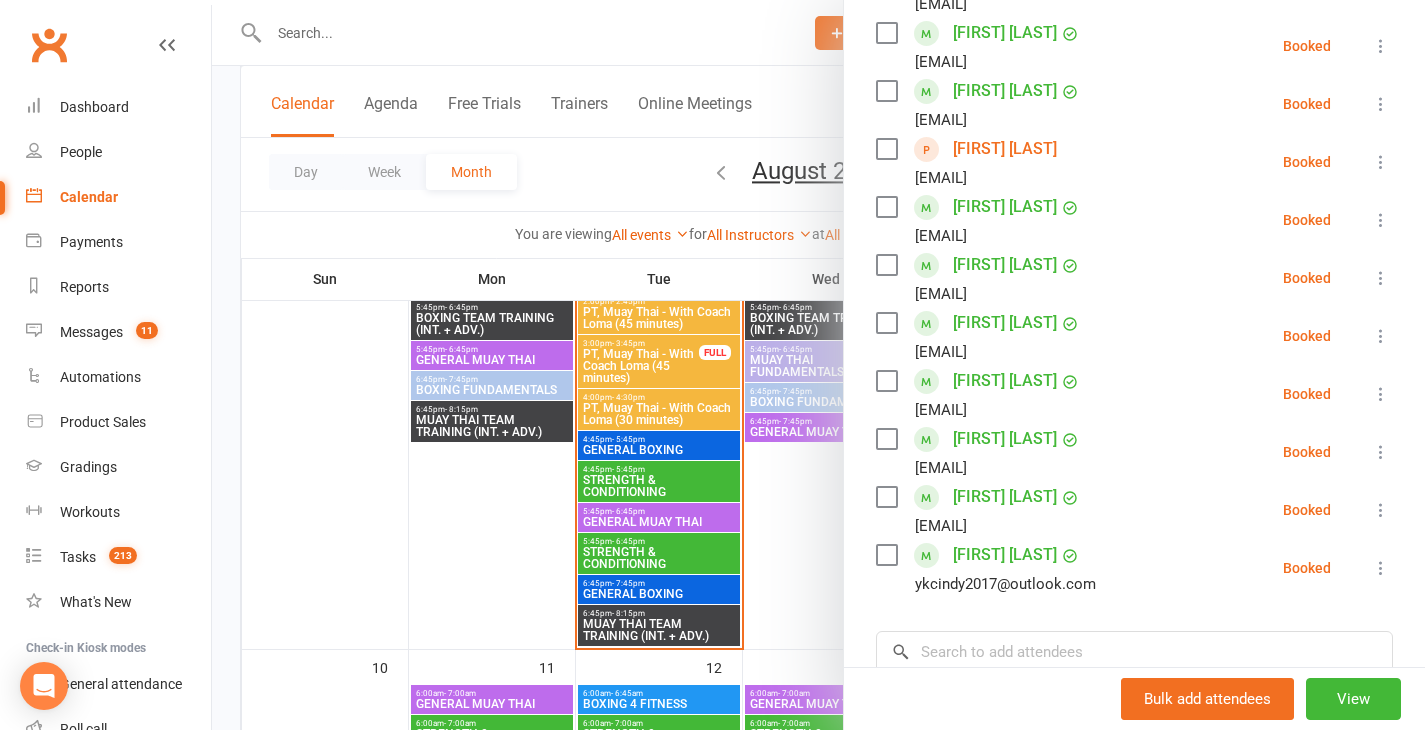 scroll, scrollTop: 544, scrollLeft: 0, axis: vertical 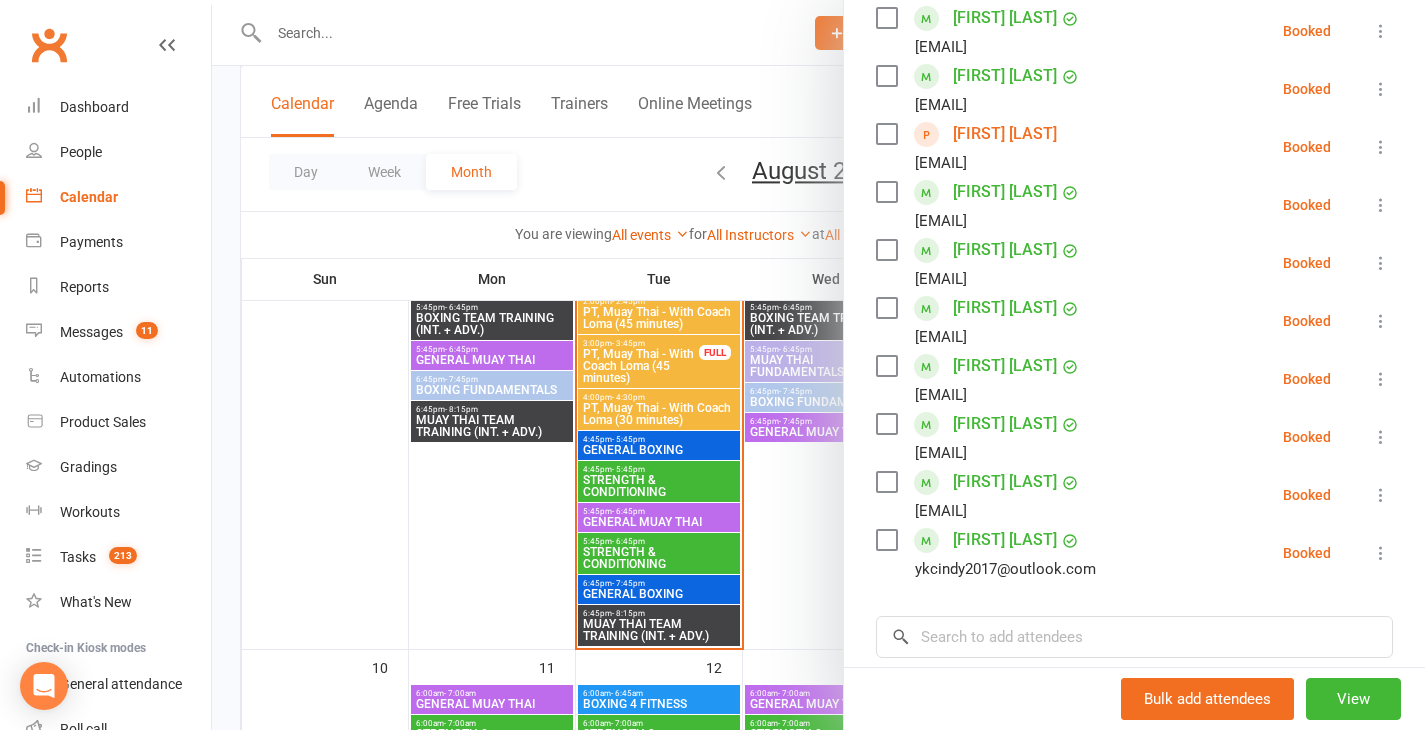 click at bounding box center (818, 365) 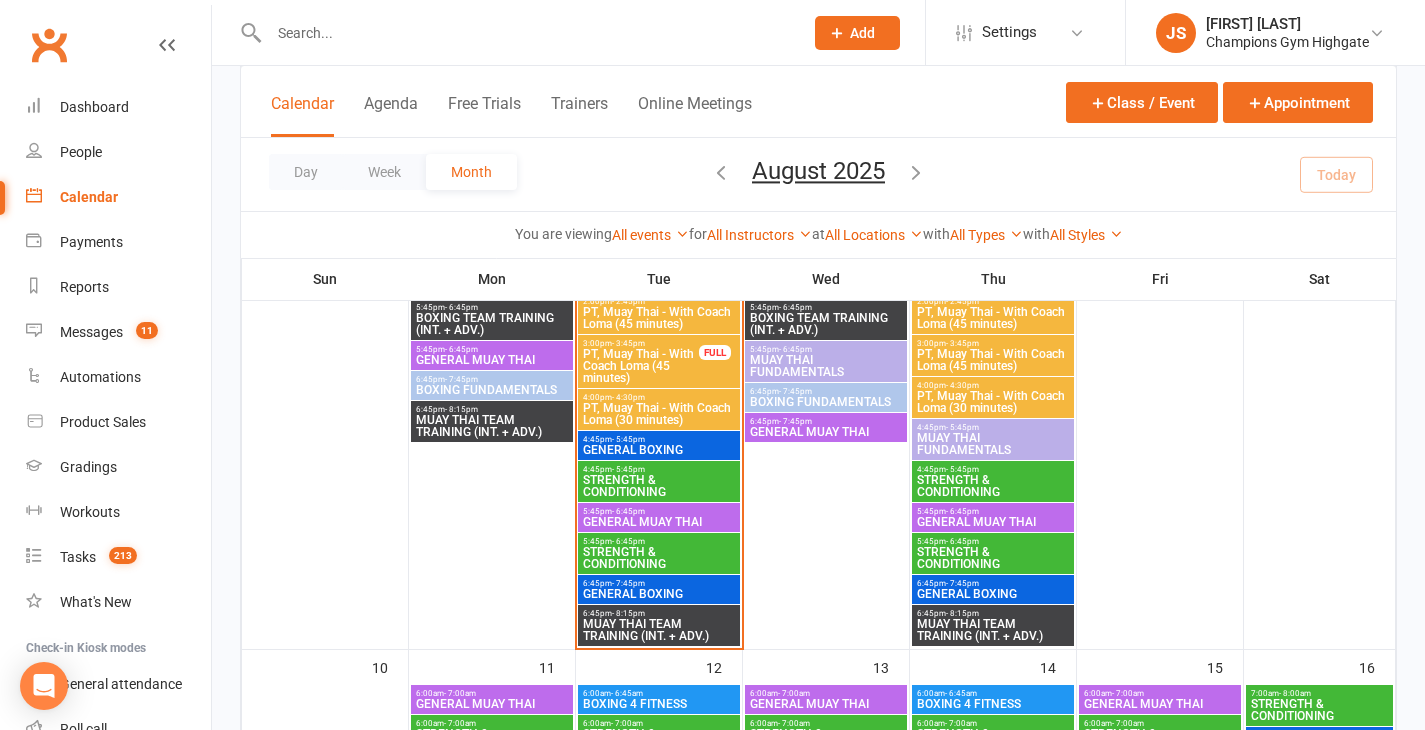 click on "- 7:45pm" at bounding box center [628, 583] 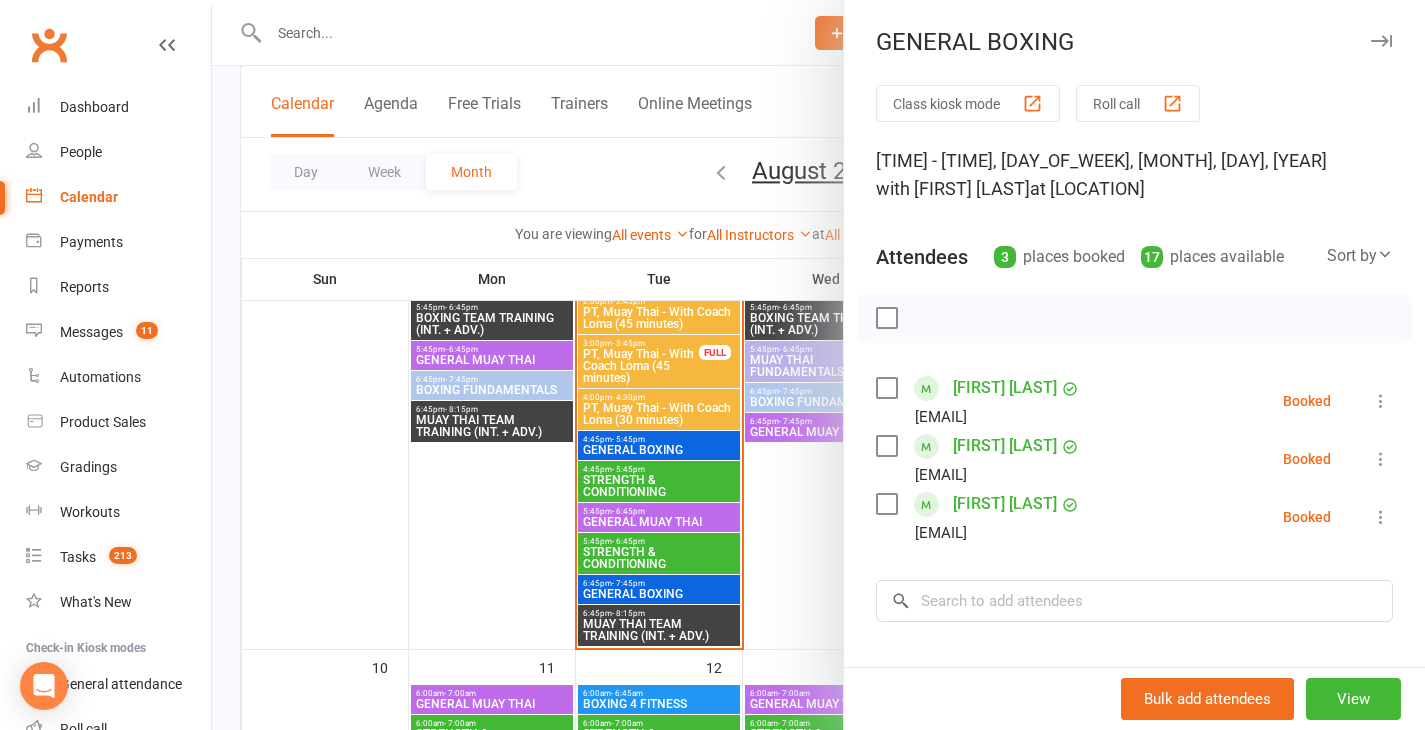 click at bounding box center [818, 365] 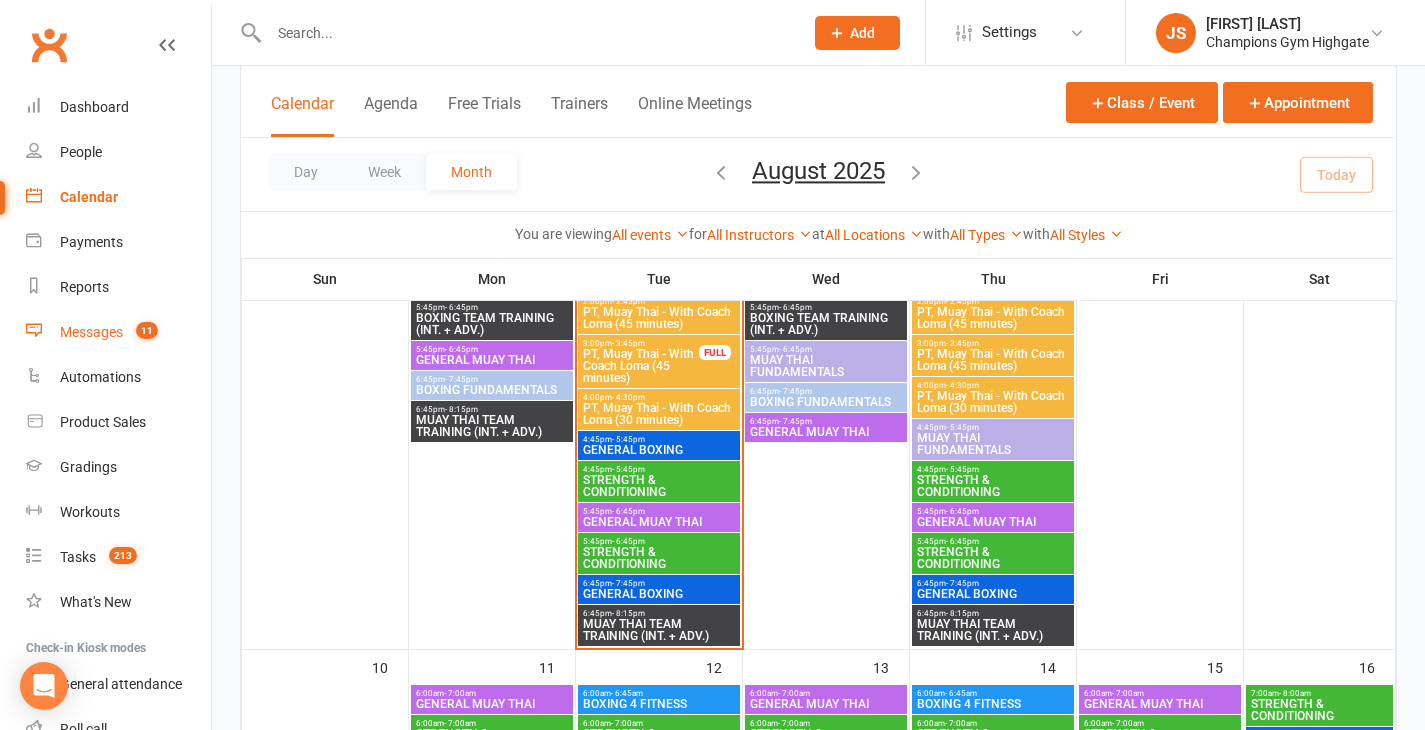 click on "Messages" at bounding box center [91, 332] 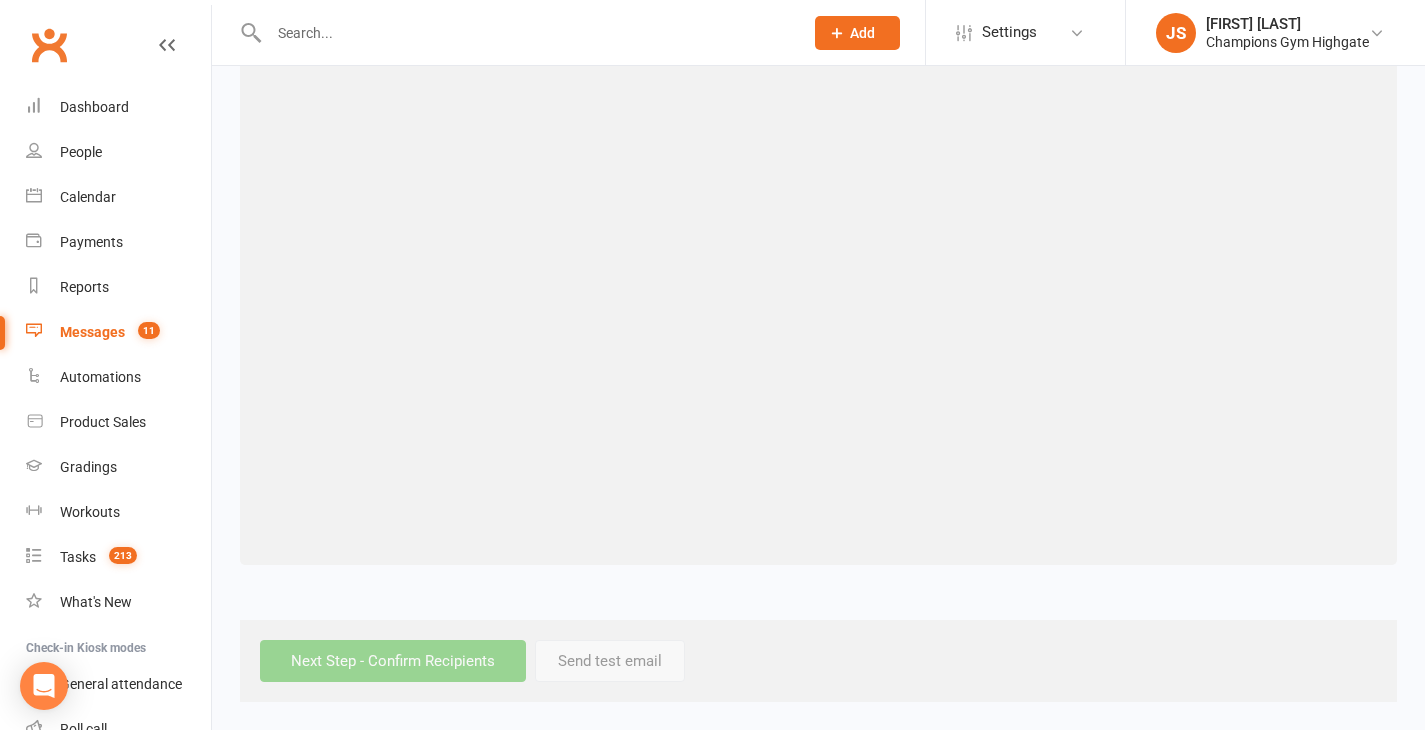 scroll, scrollTop: 0, scrollLeft: 0, axis: both 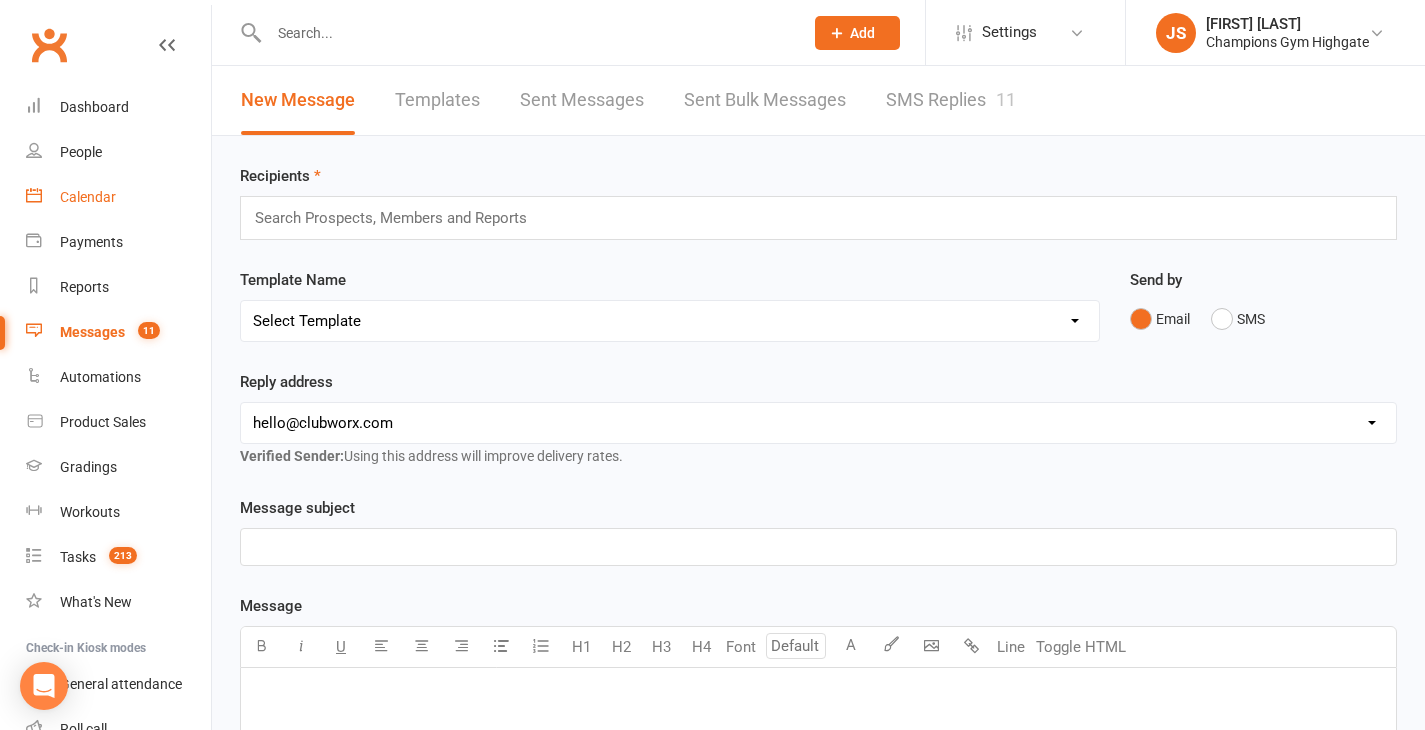 click on "Calendar" at bounding box center (118, 197) 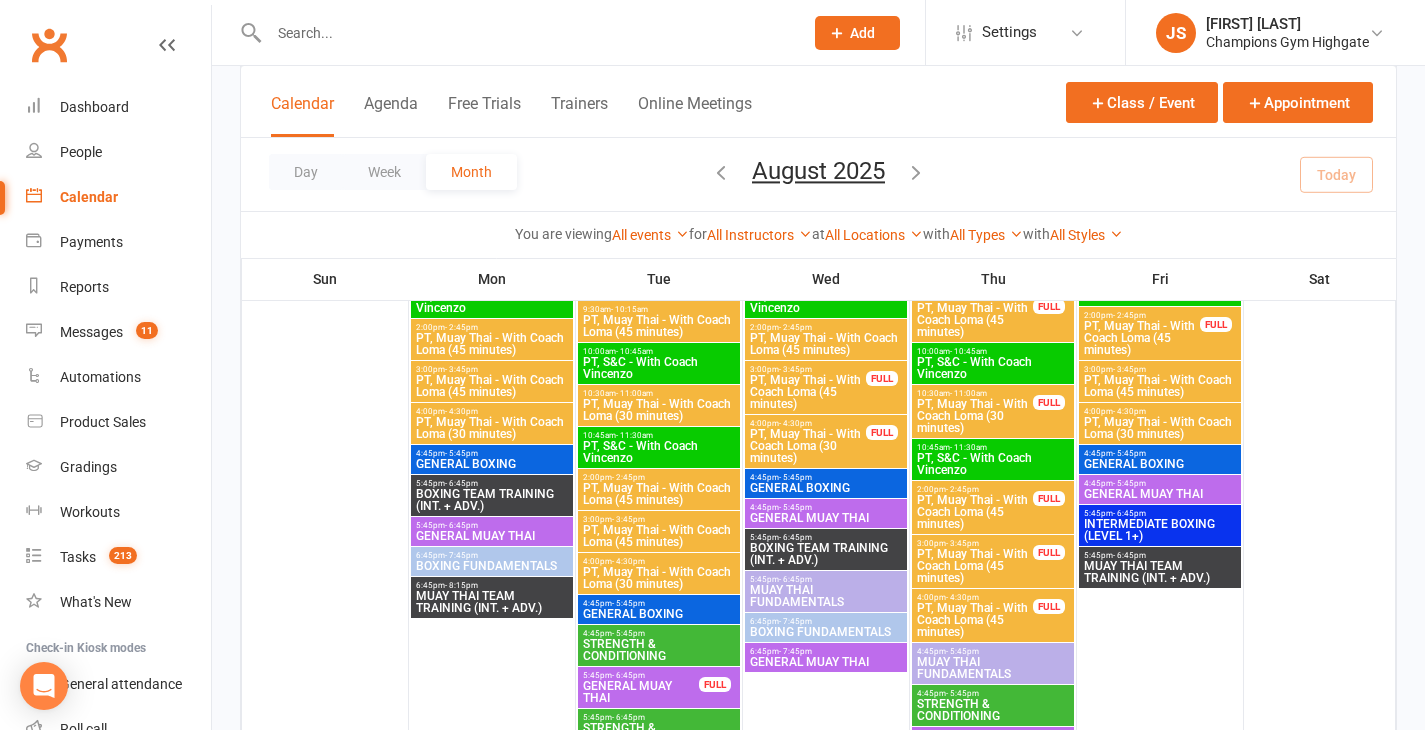 scroll, scrollTop: 662, scrollLeft: 0, axis: vertical 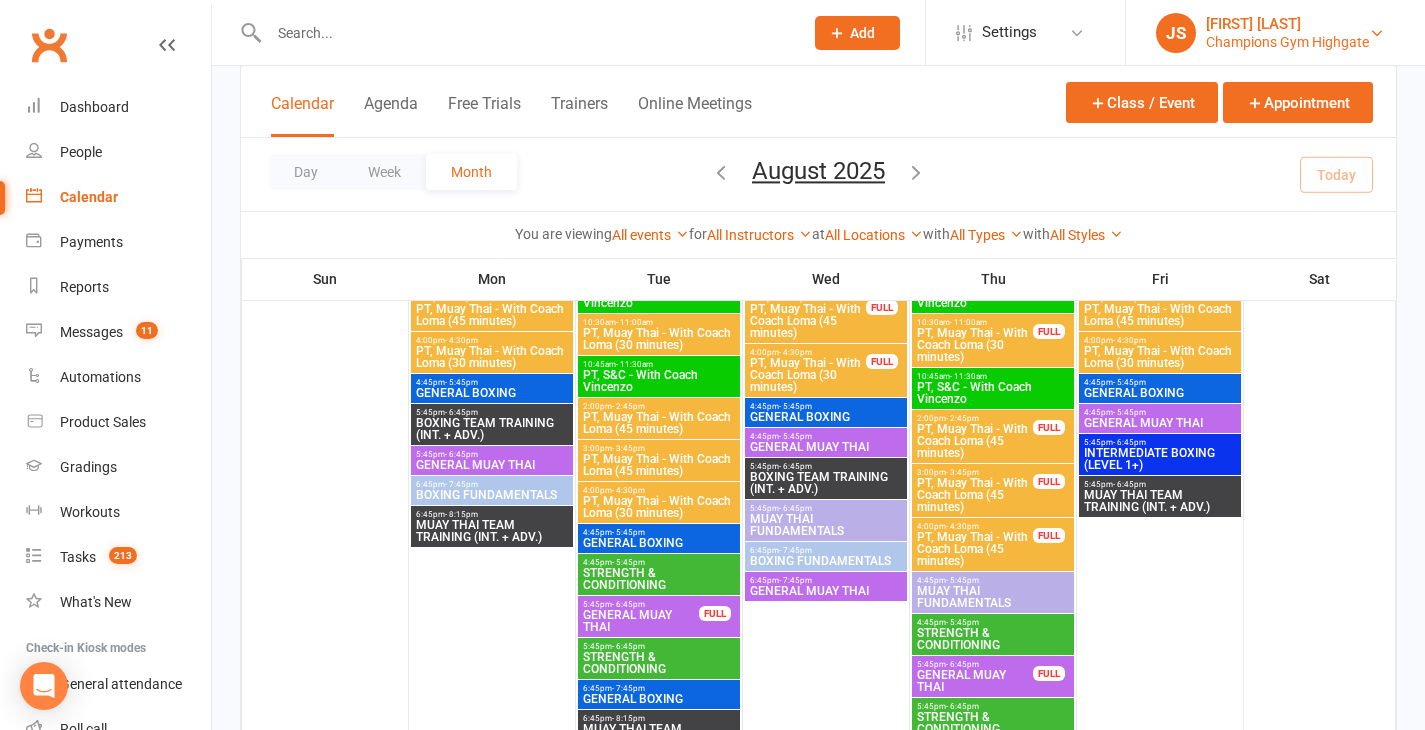 click on "[FIRST] [LAST] Champions Gym Highgate" at bounding box center (1275, 33) 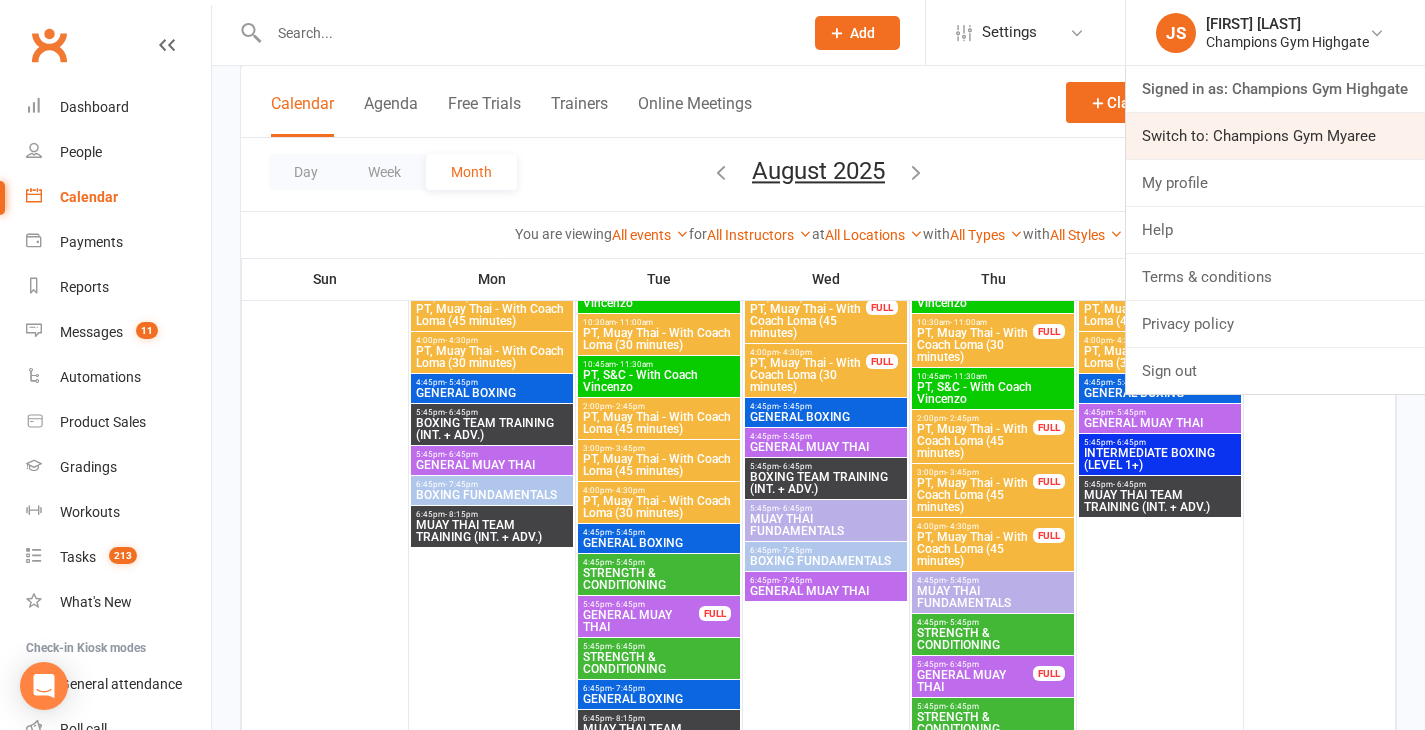 click on "Switch to: Champions Gym Myaree" at bounding box center [1275, 136] 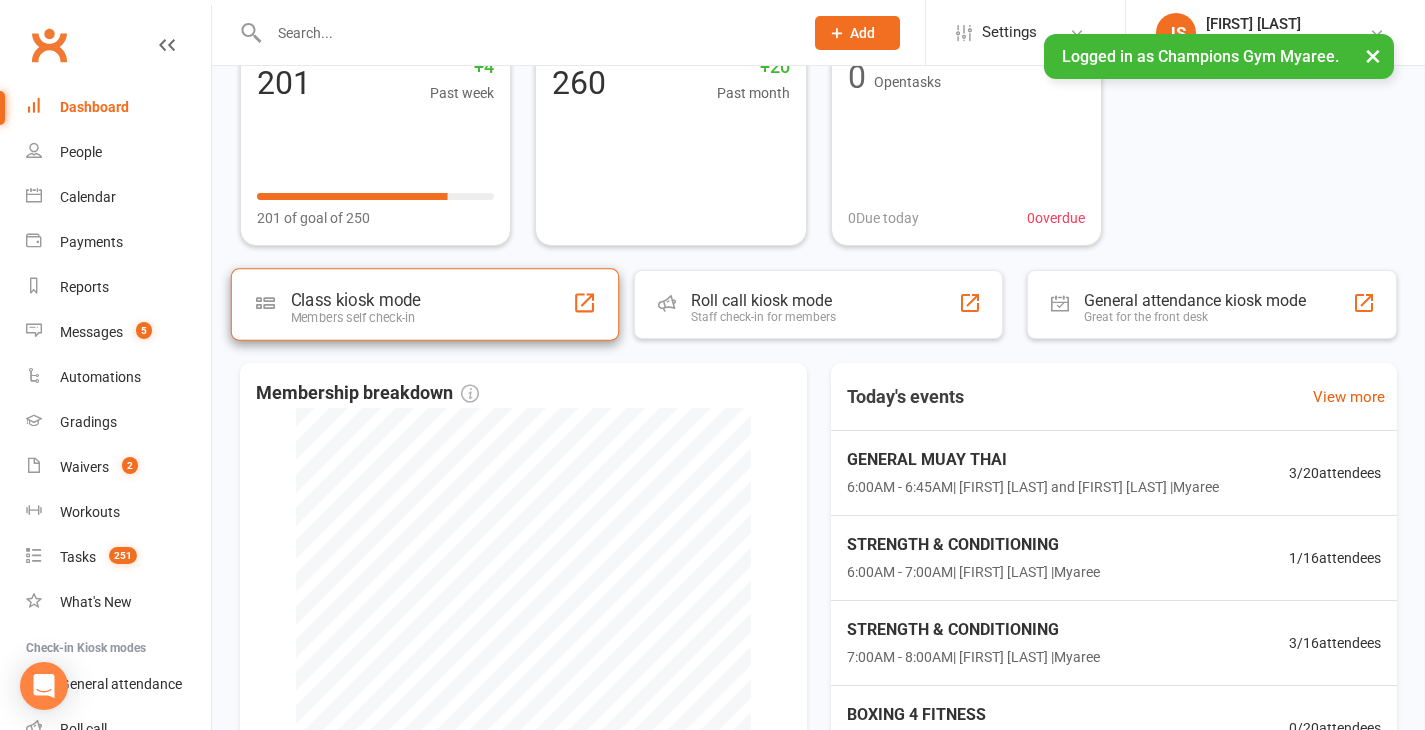 scroll, scrollTop: 291, scrollLeft: 0, axis: vertical 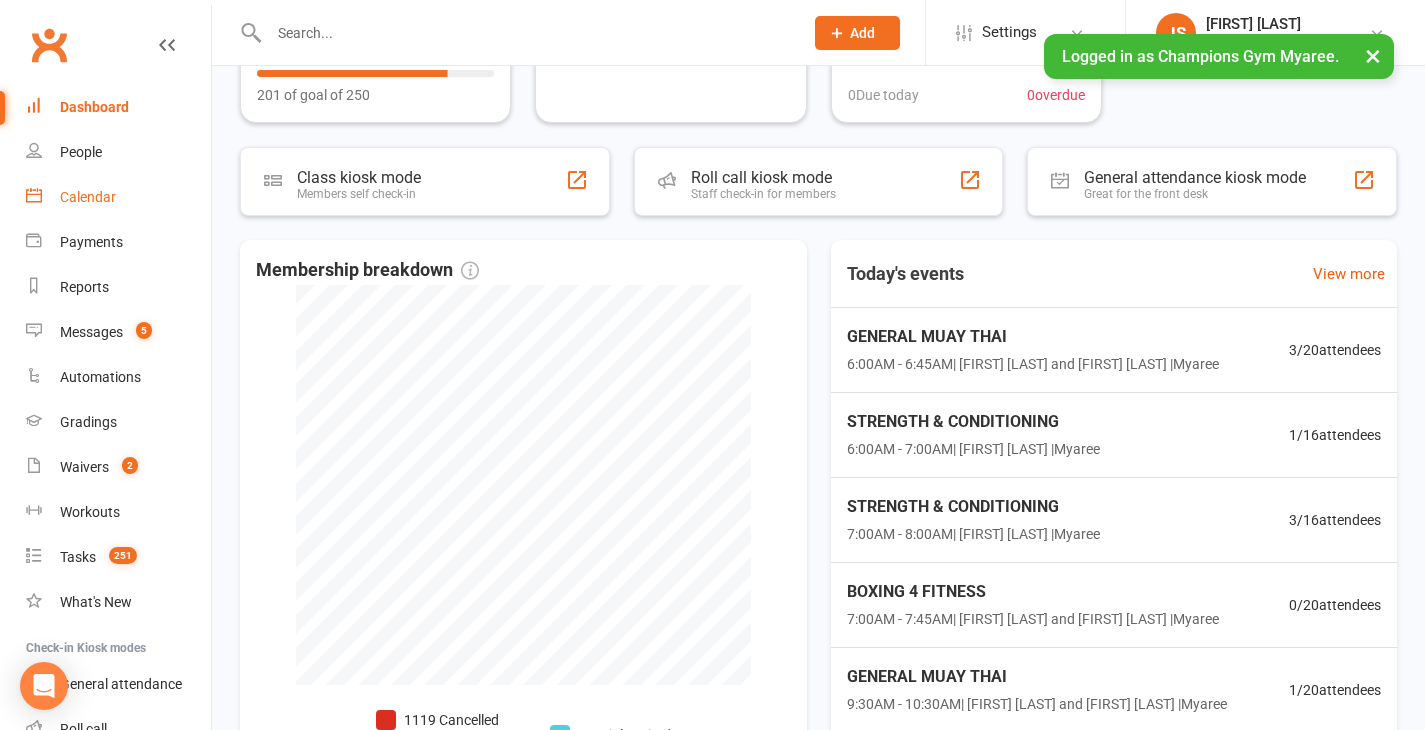click on "Calendar" at bounding box center (88, 197) 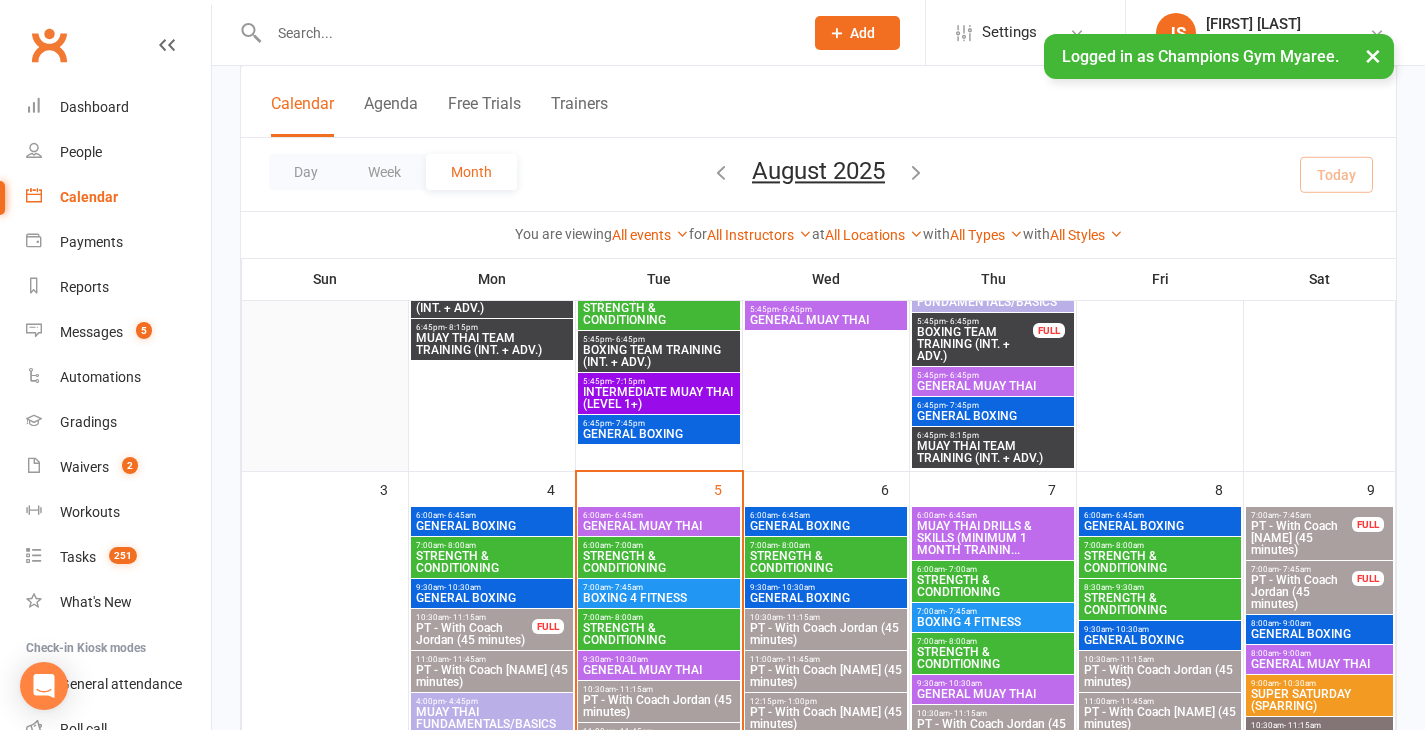 scroll, scrollTop: 495, scrollLeft: 0, axis: vertical 